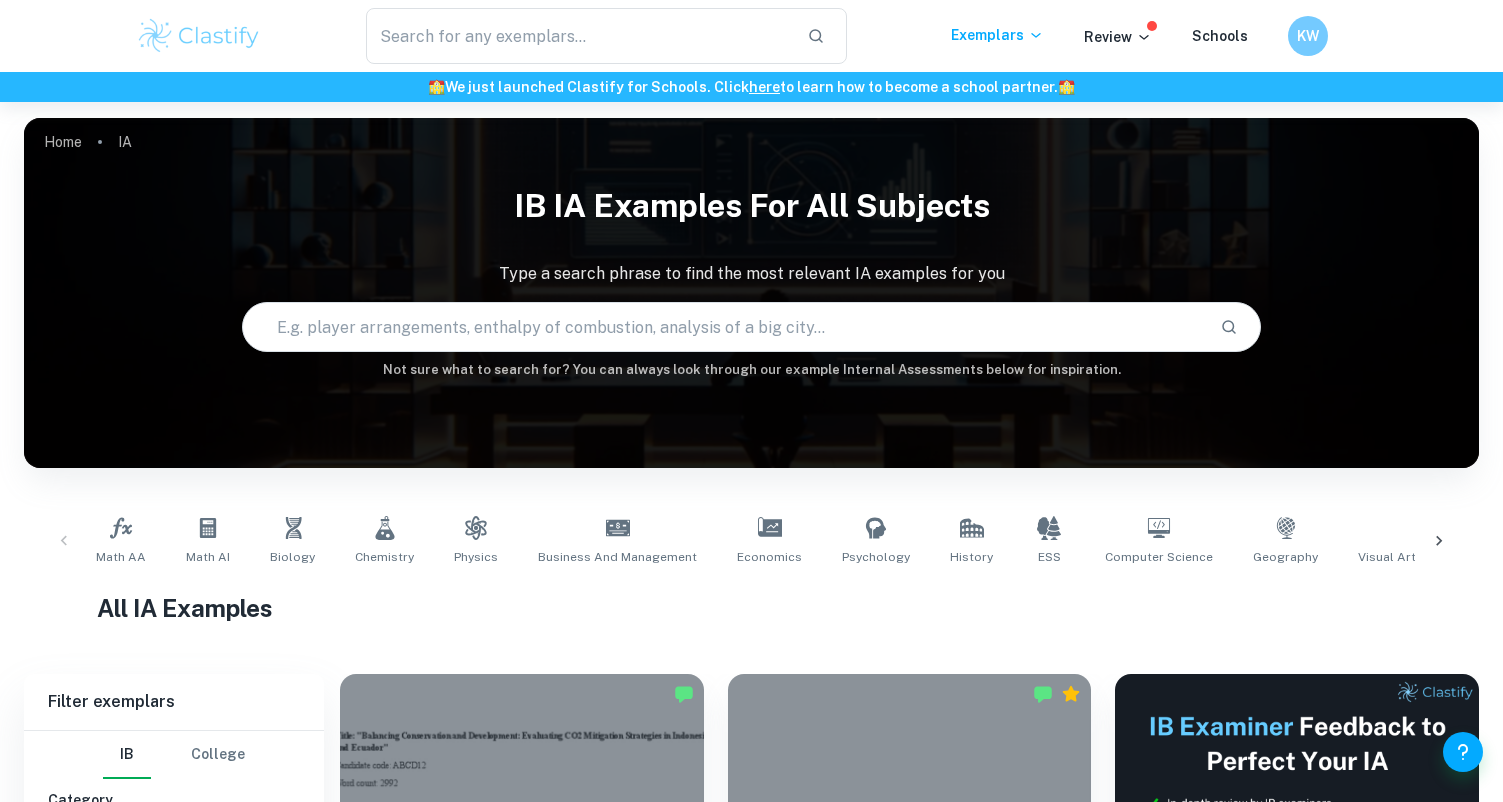 scroll, scrollTop: 0, scrollLeft: 0, axis: both 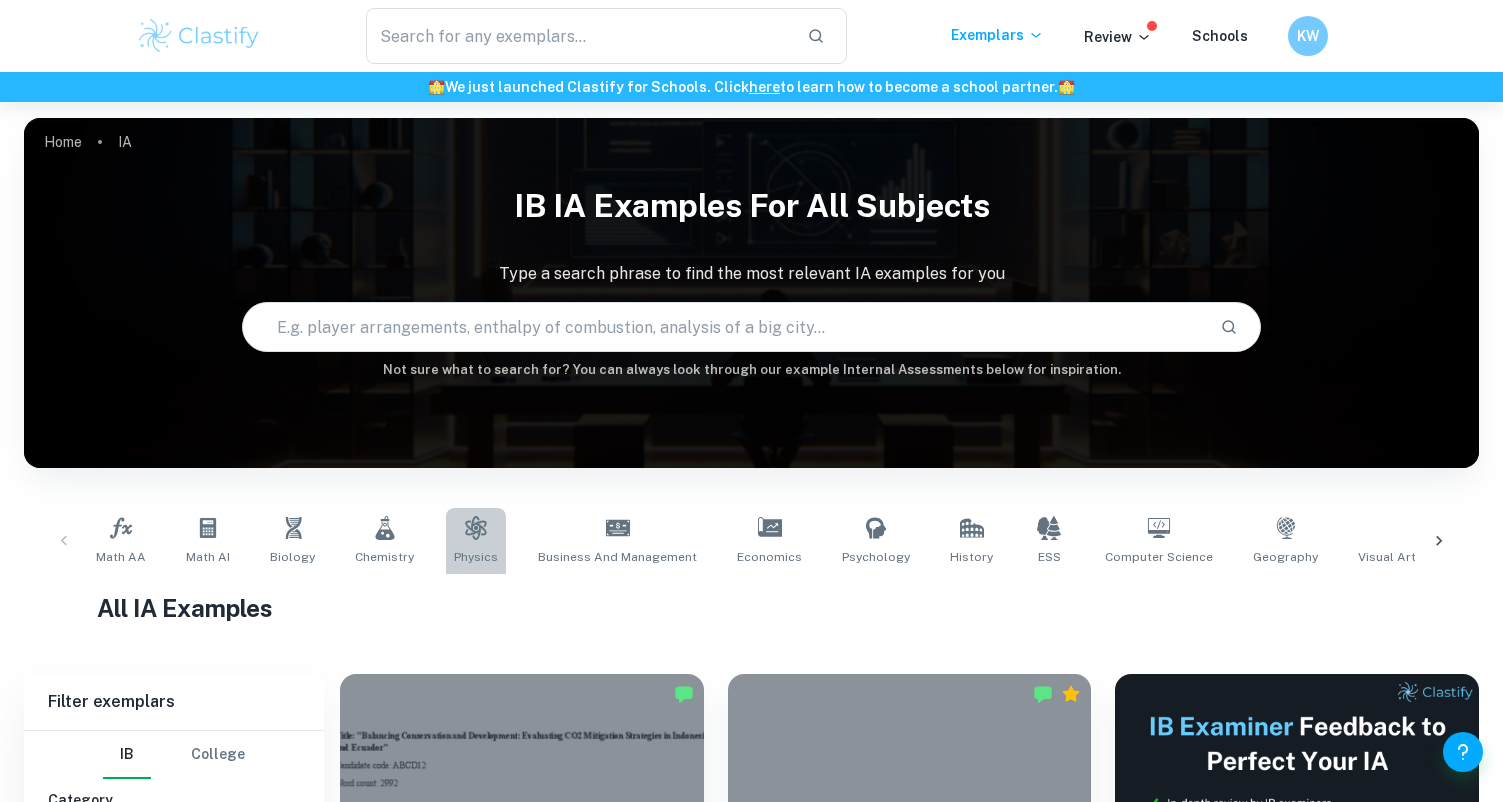 click 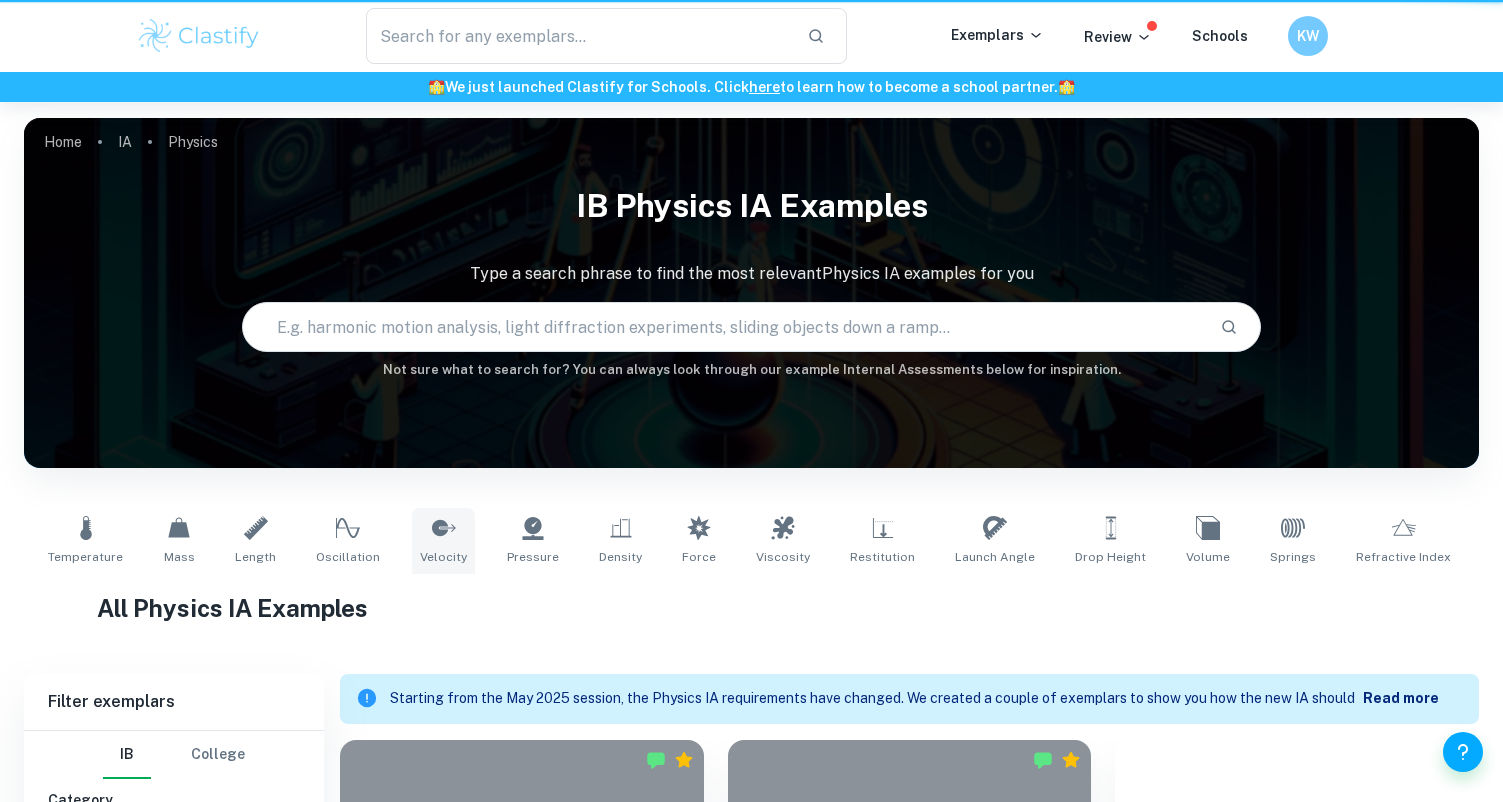 type on "Physics" 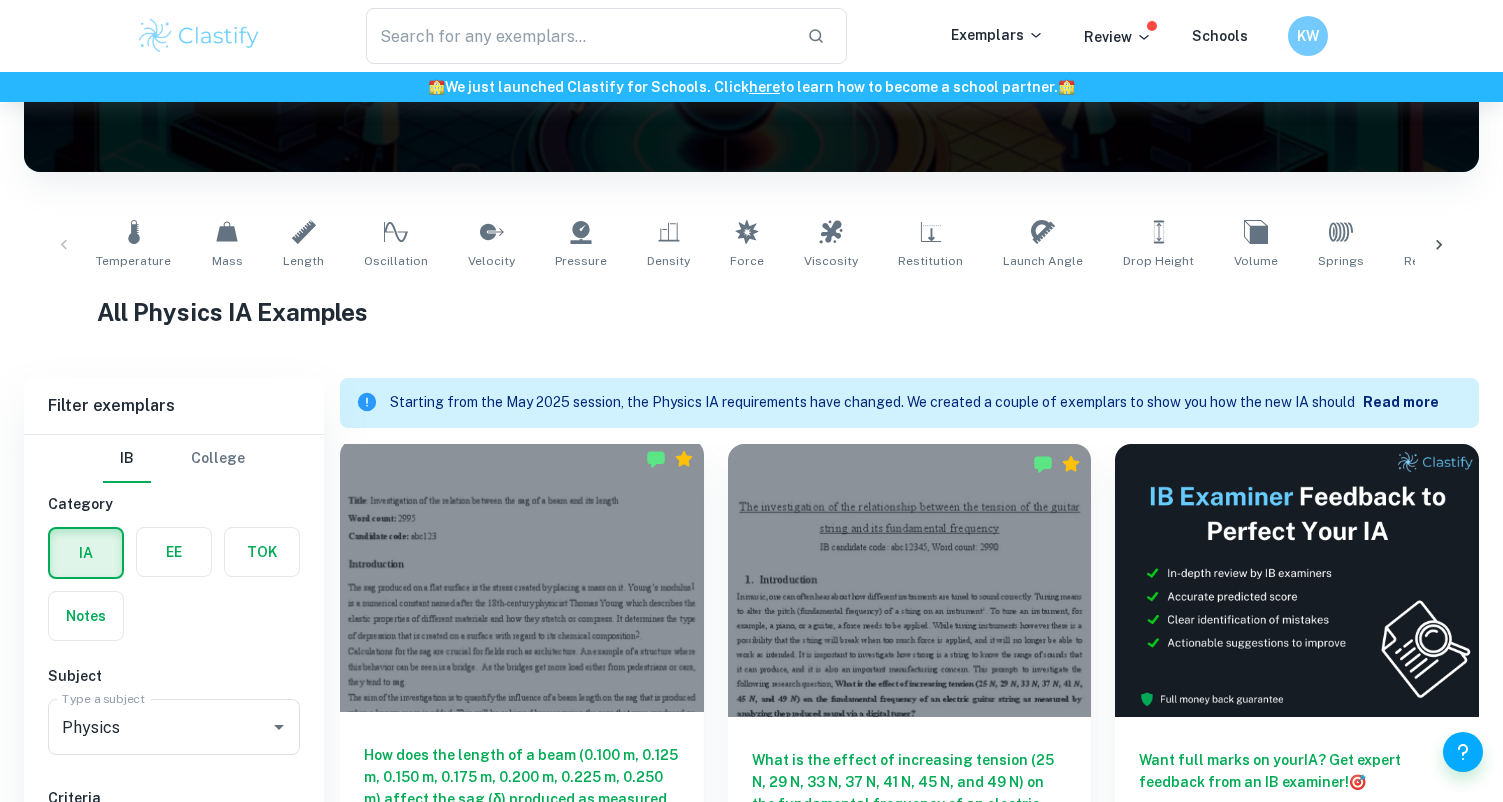 scroll, scrollTop: 677, scrollLeft: 0, axis: vertical 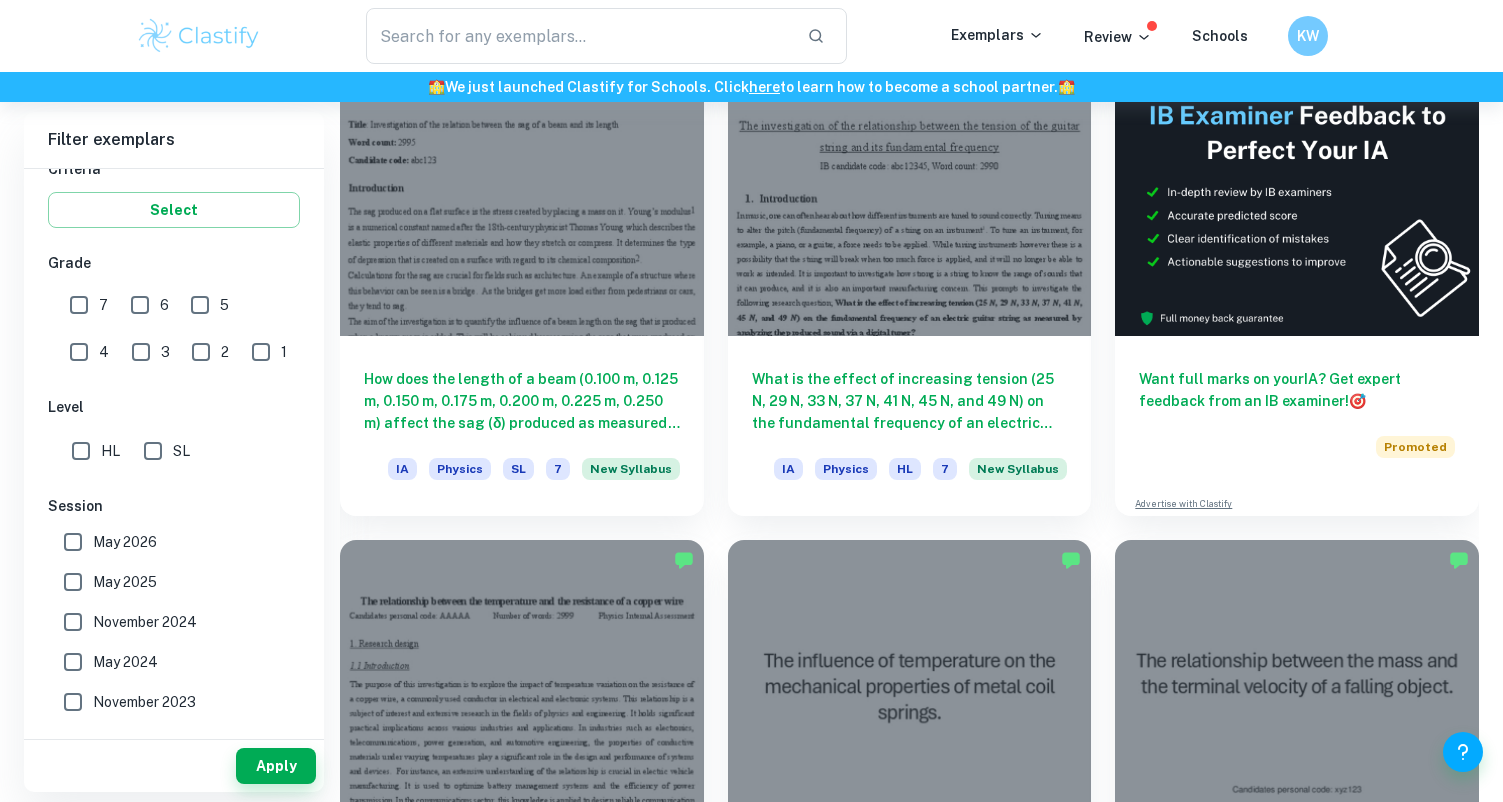 click on "HL" at bounding box center (81, 451) 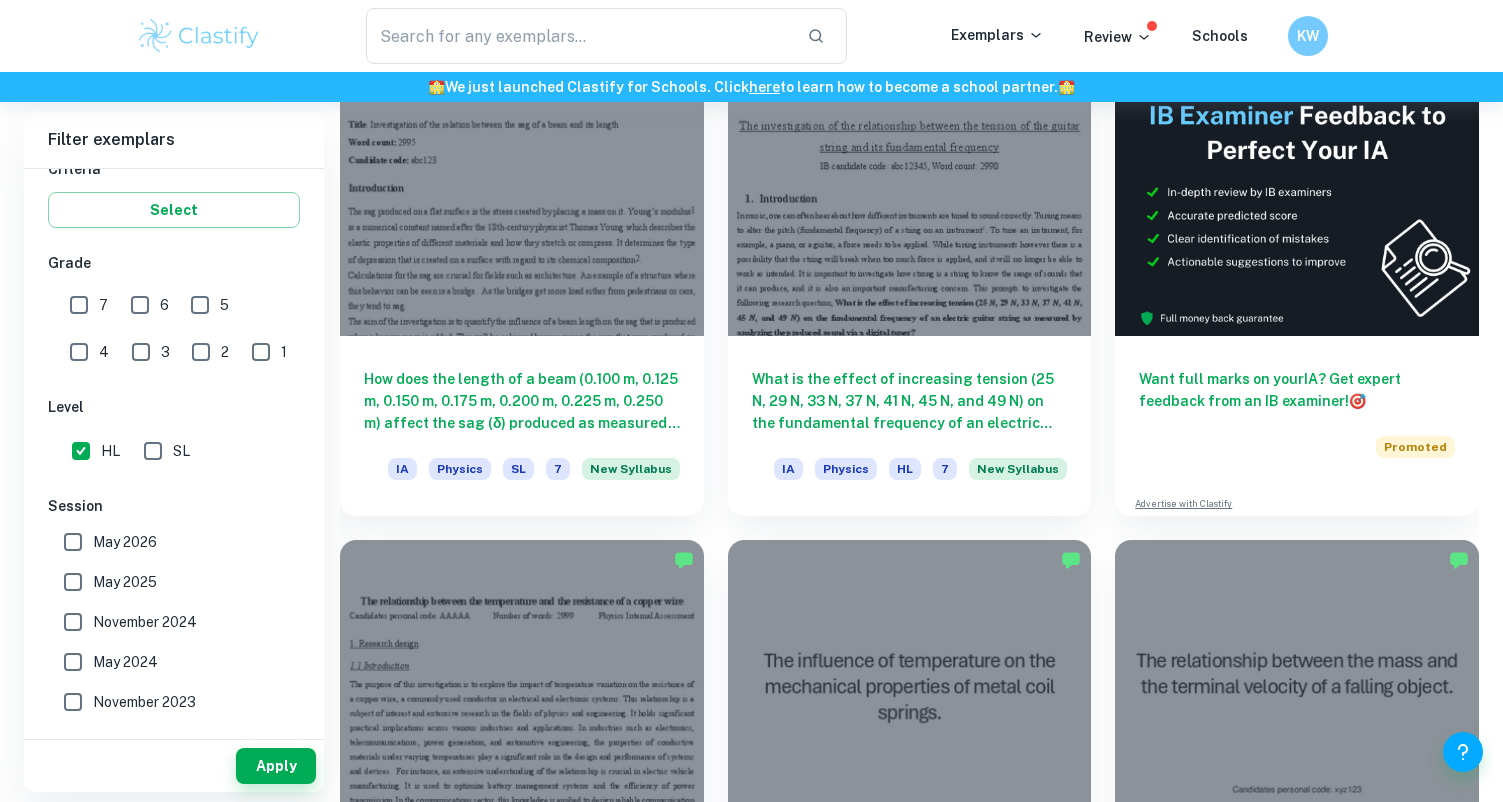 click on "7" at bounding box center (79, 305) 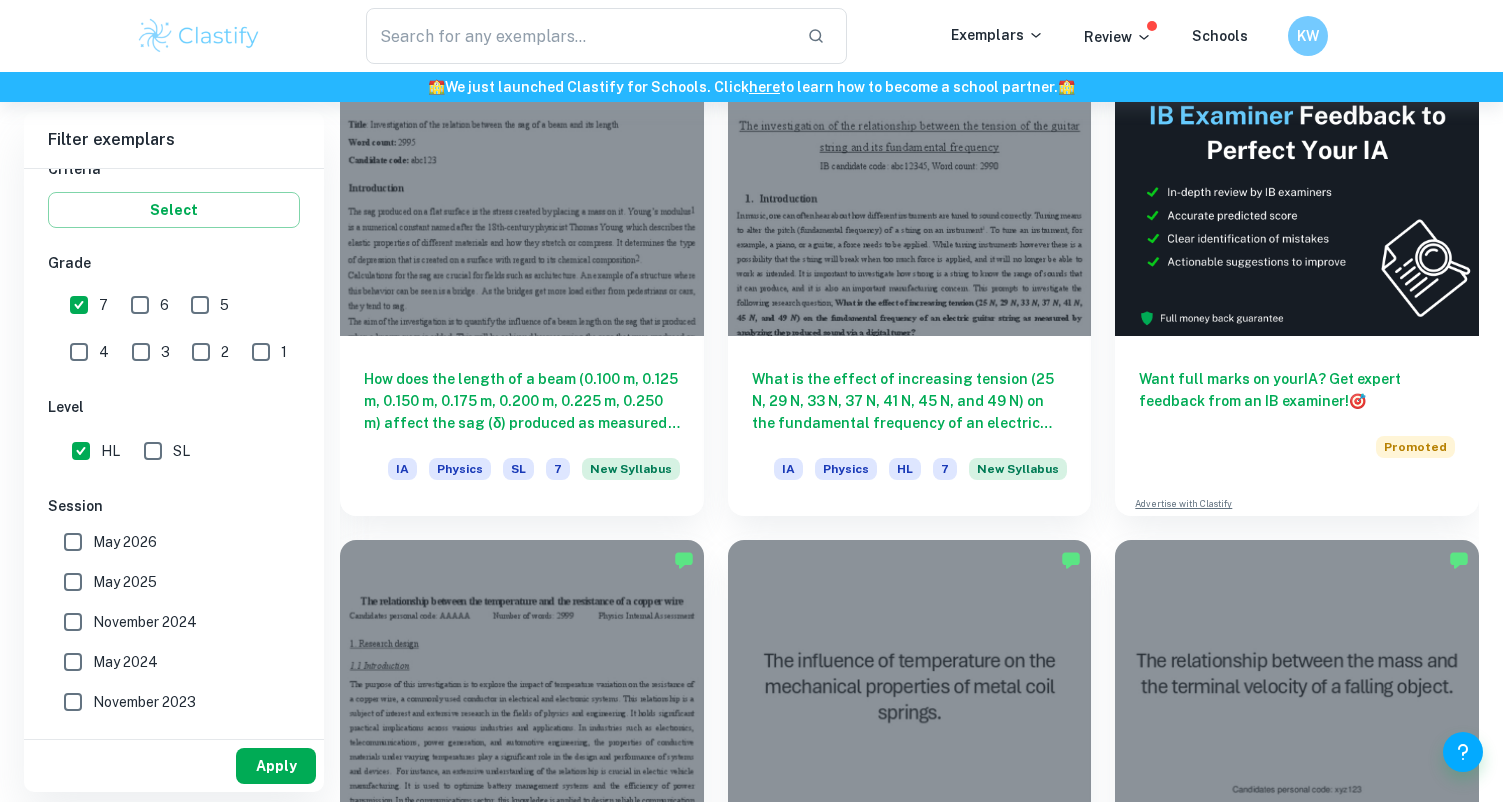click on "Apply" at bounding box center [276, 766] 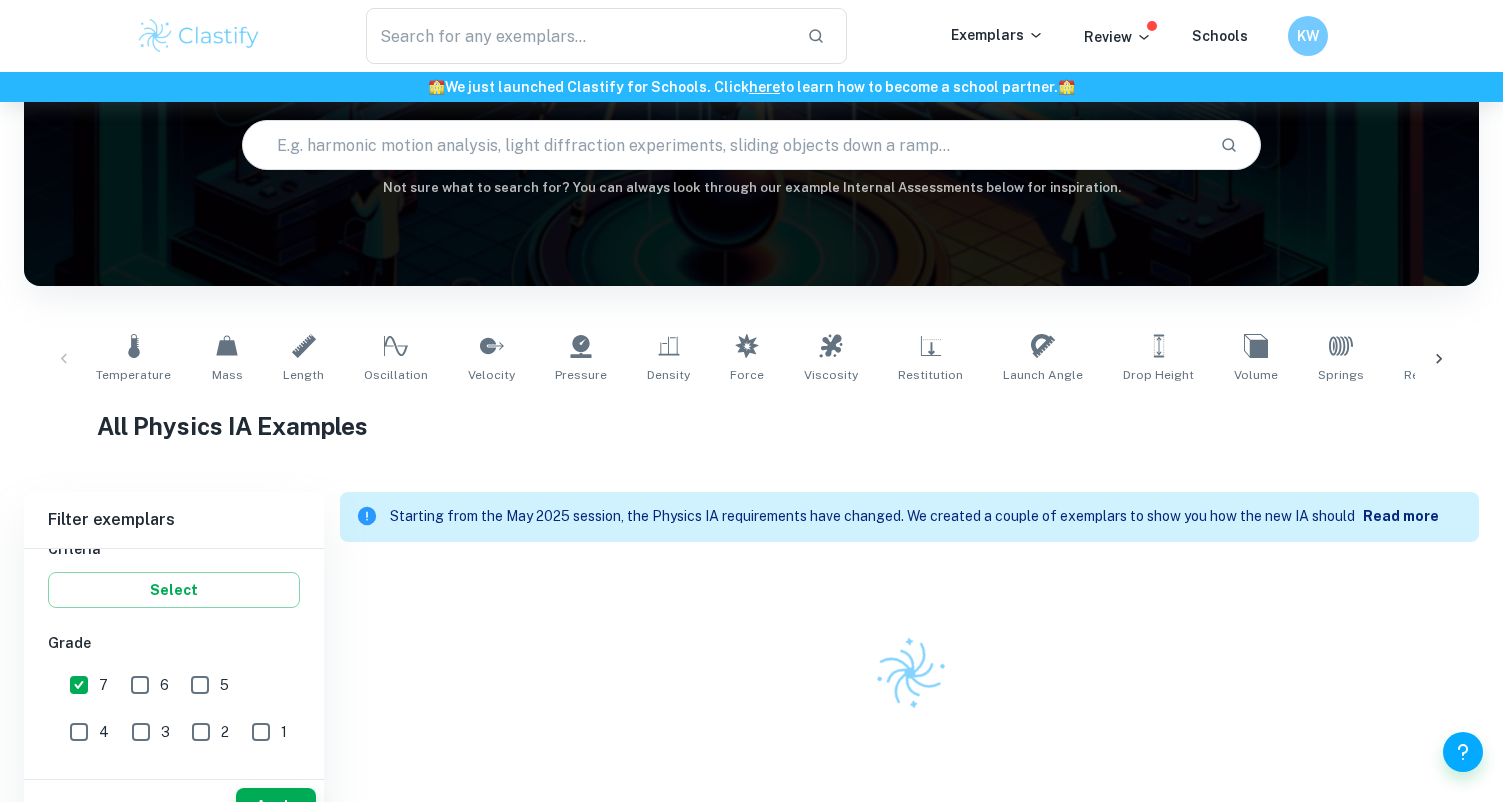 scroll, scrollTop: 172, scrollLeft: 0, axis: vertical 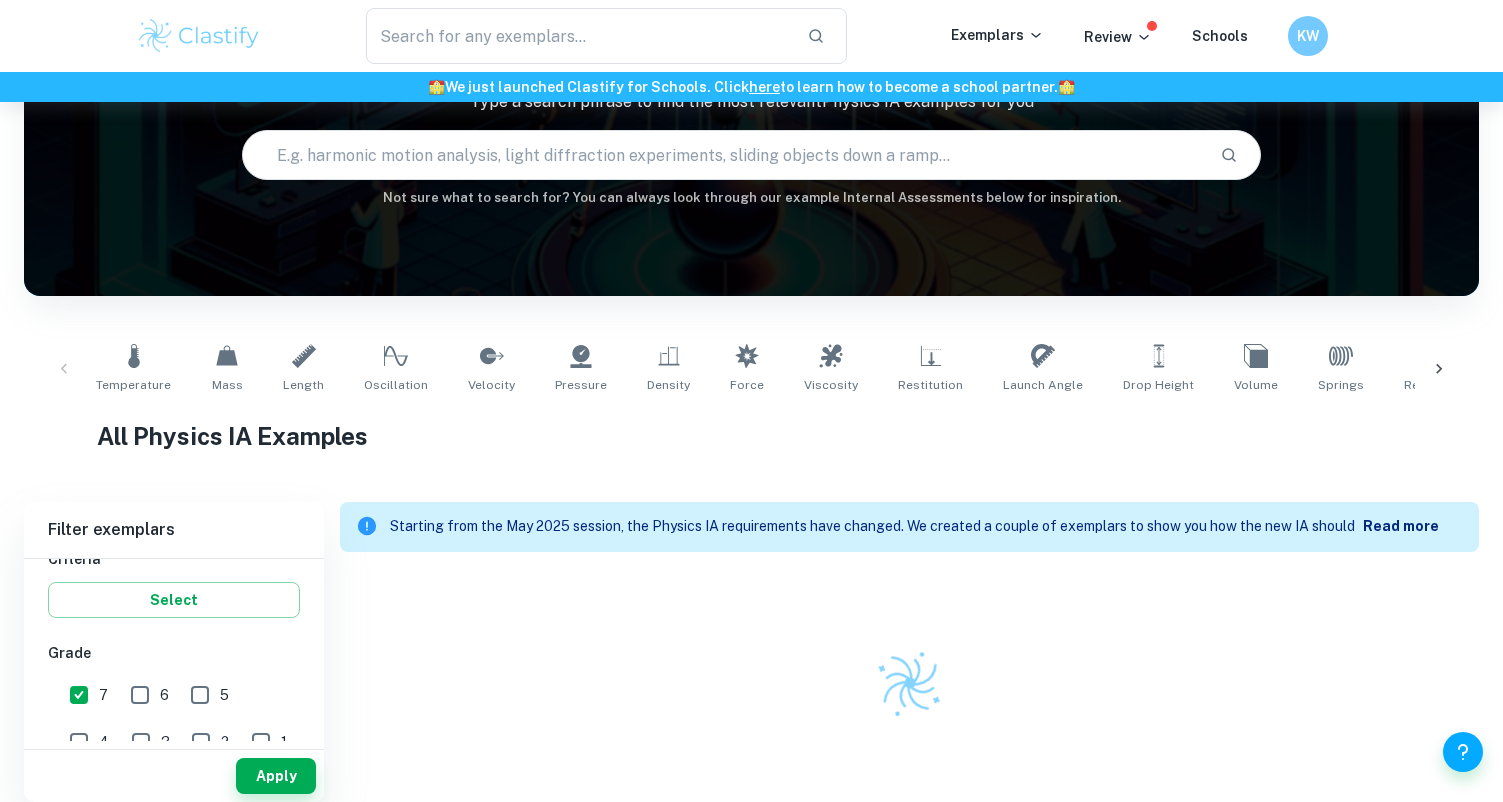 click on "Read more" at bounding box center [1413, 527] 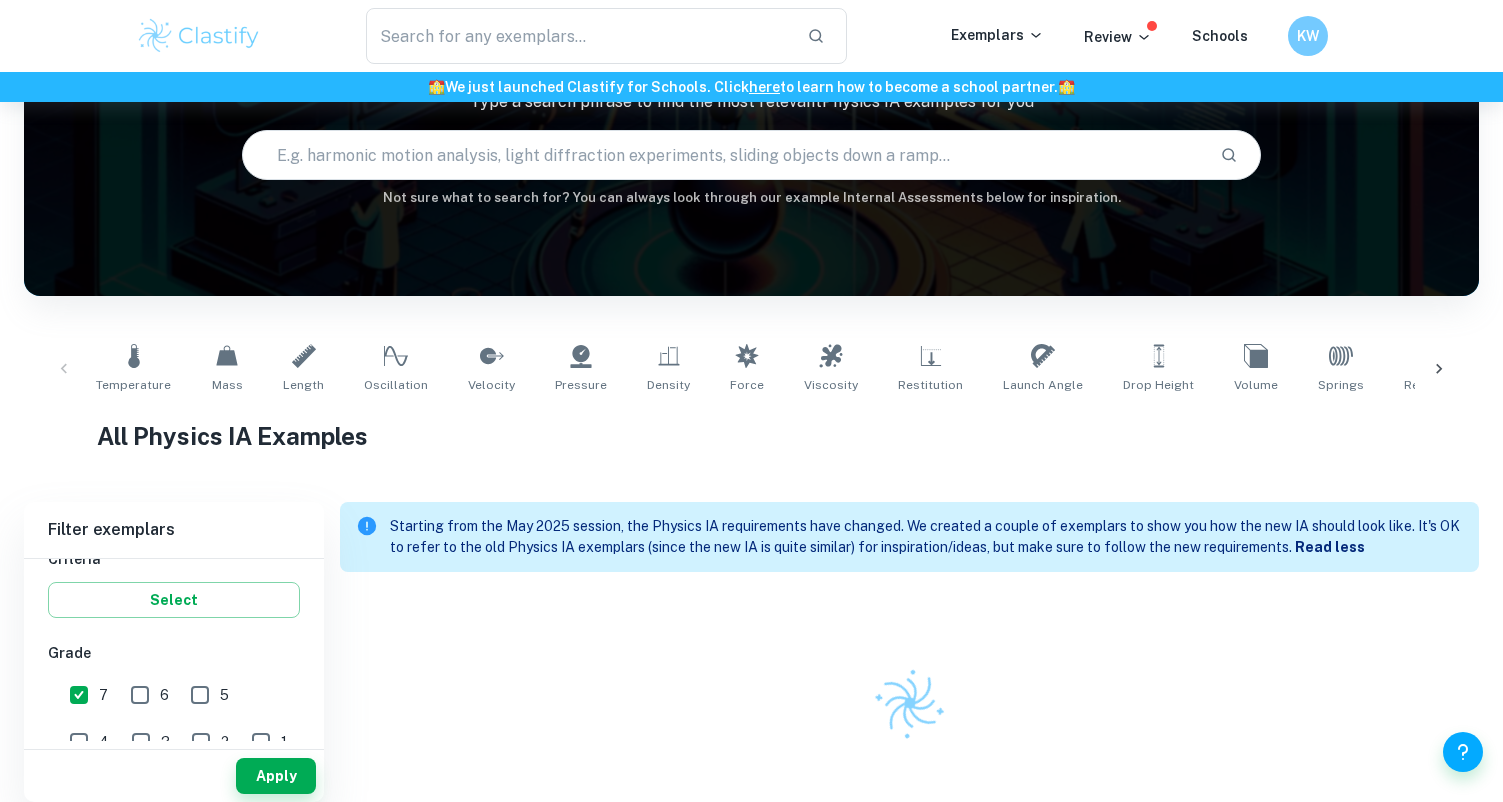 scroll, scrollTop: 174, scrollLeft: 0, axis: vertical 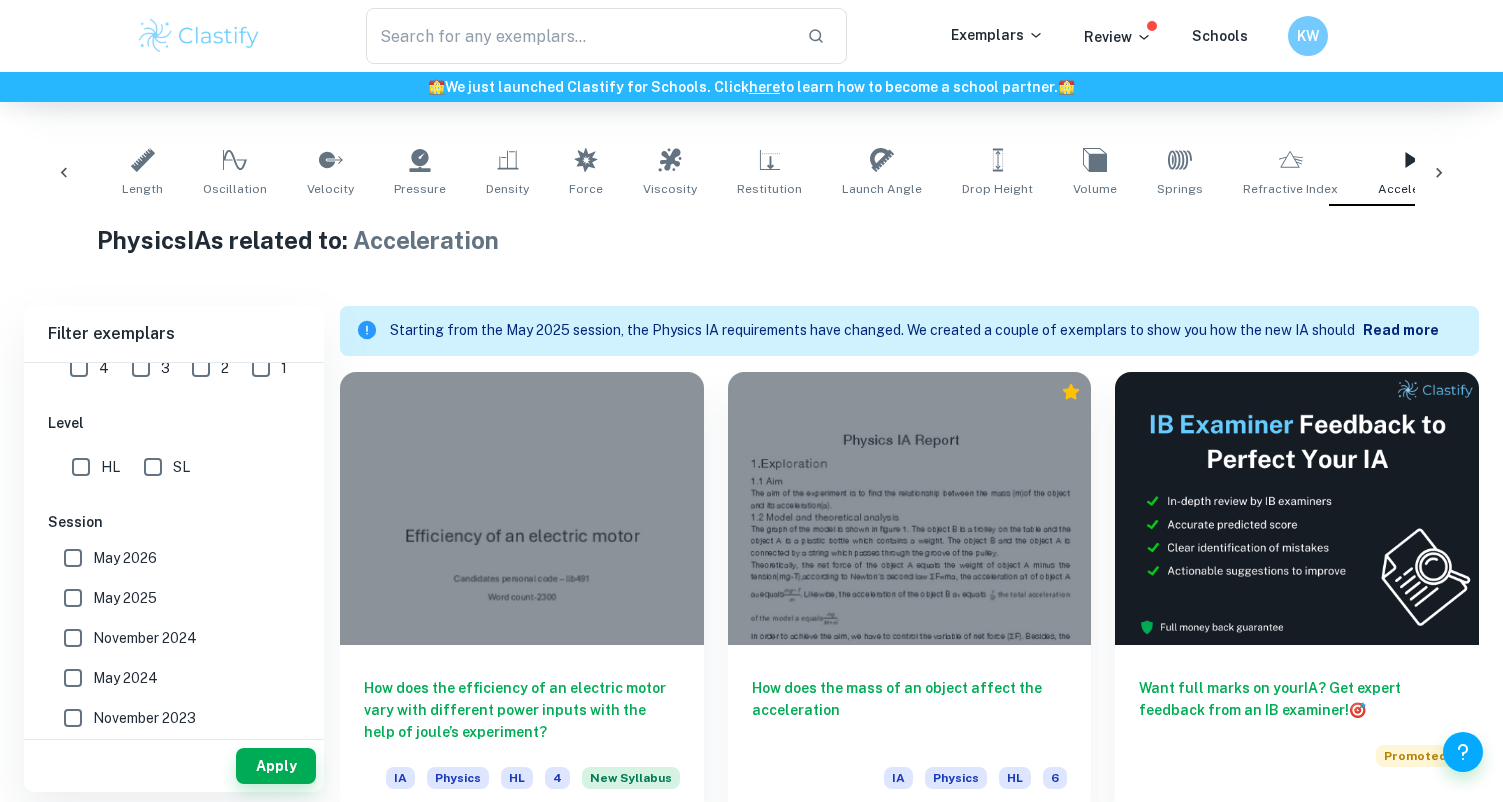 click on "HL" at bounding box center [81, 467] 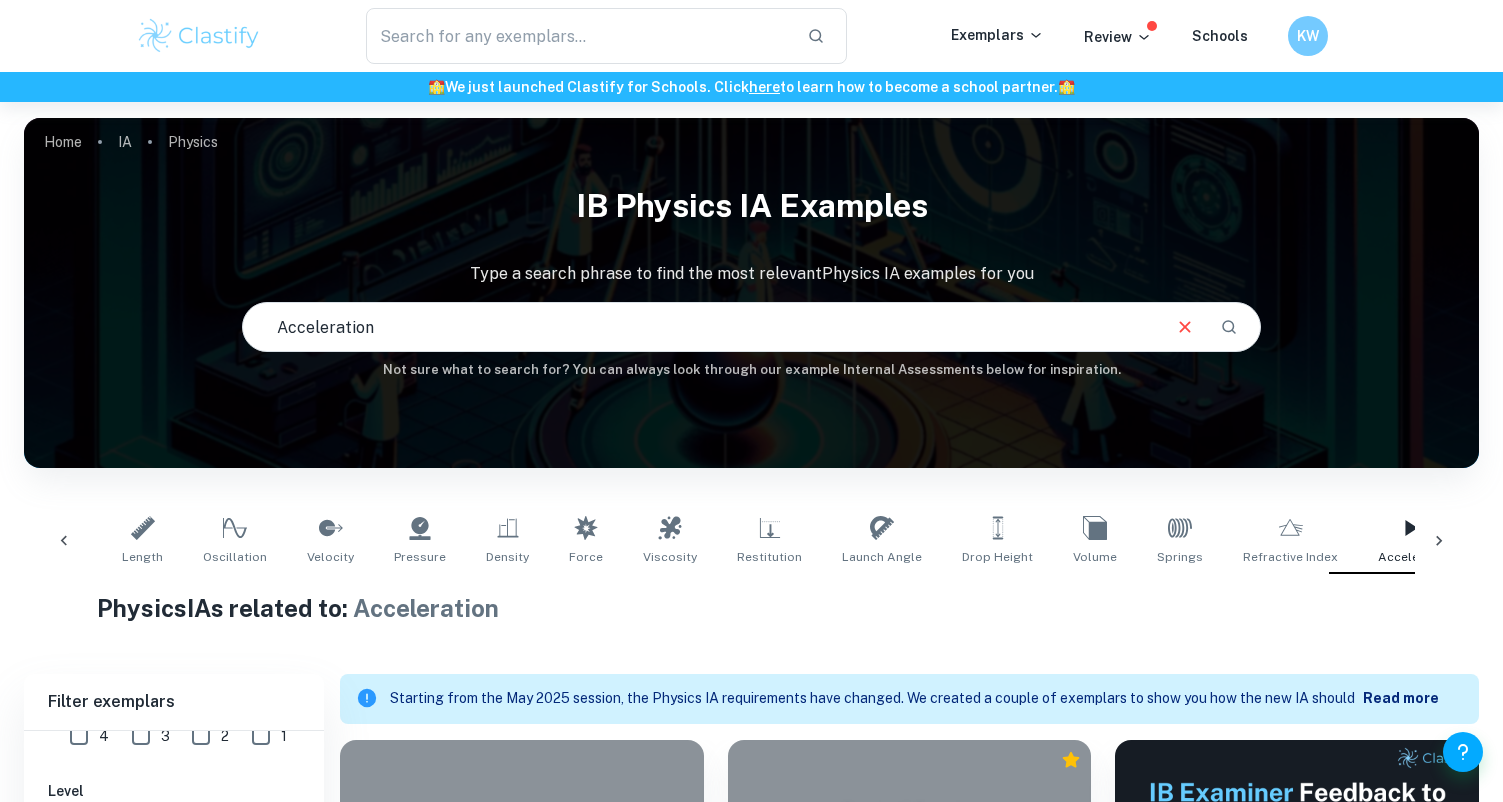 scroll, scrollTop: 433, scrollLeft: 0, axis: vertical 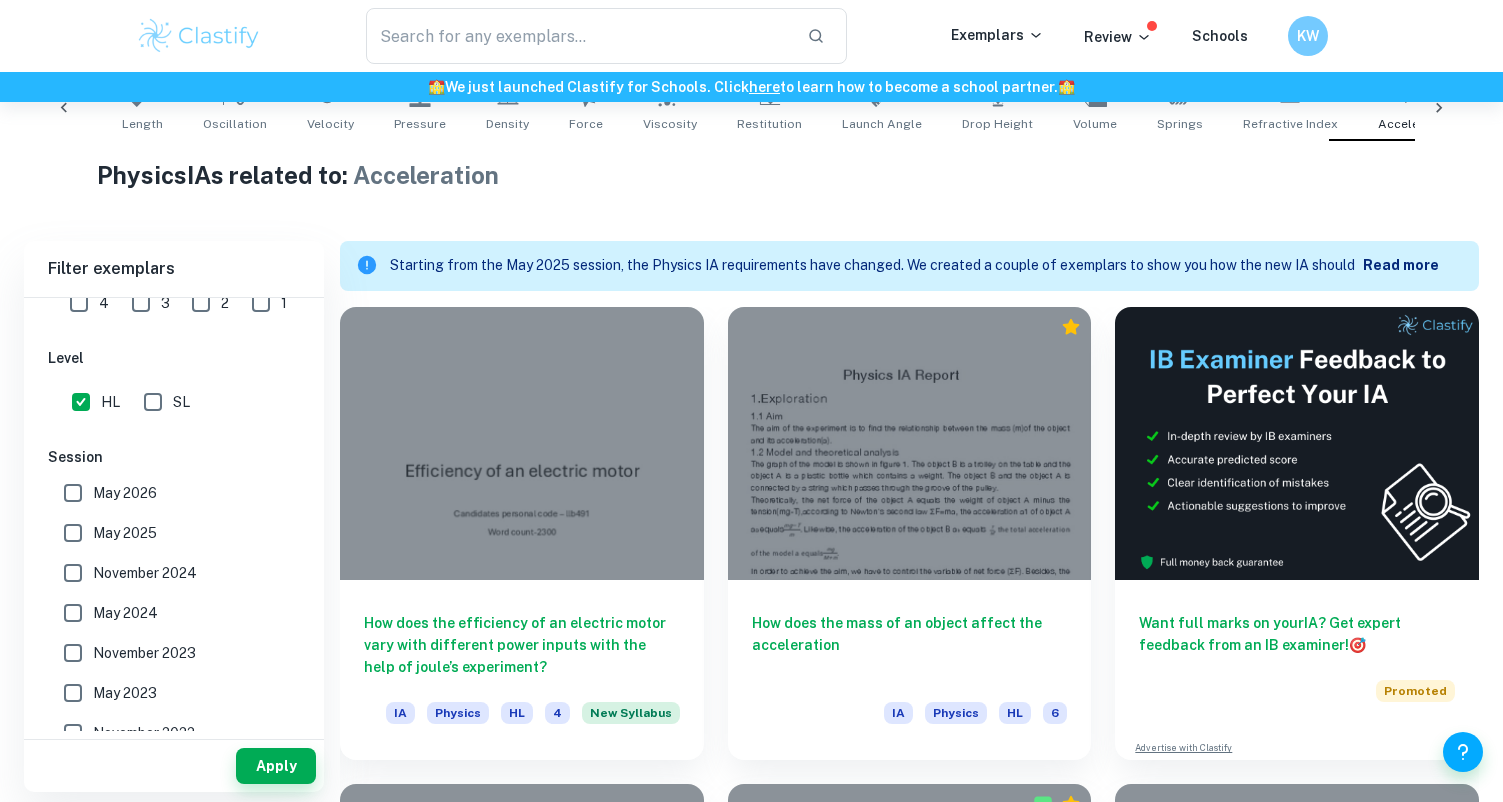 click on "Read more" at bounding box center (1401, 265) 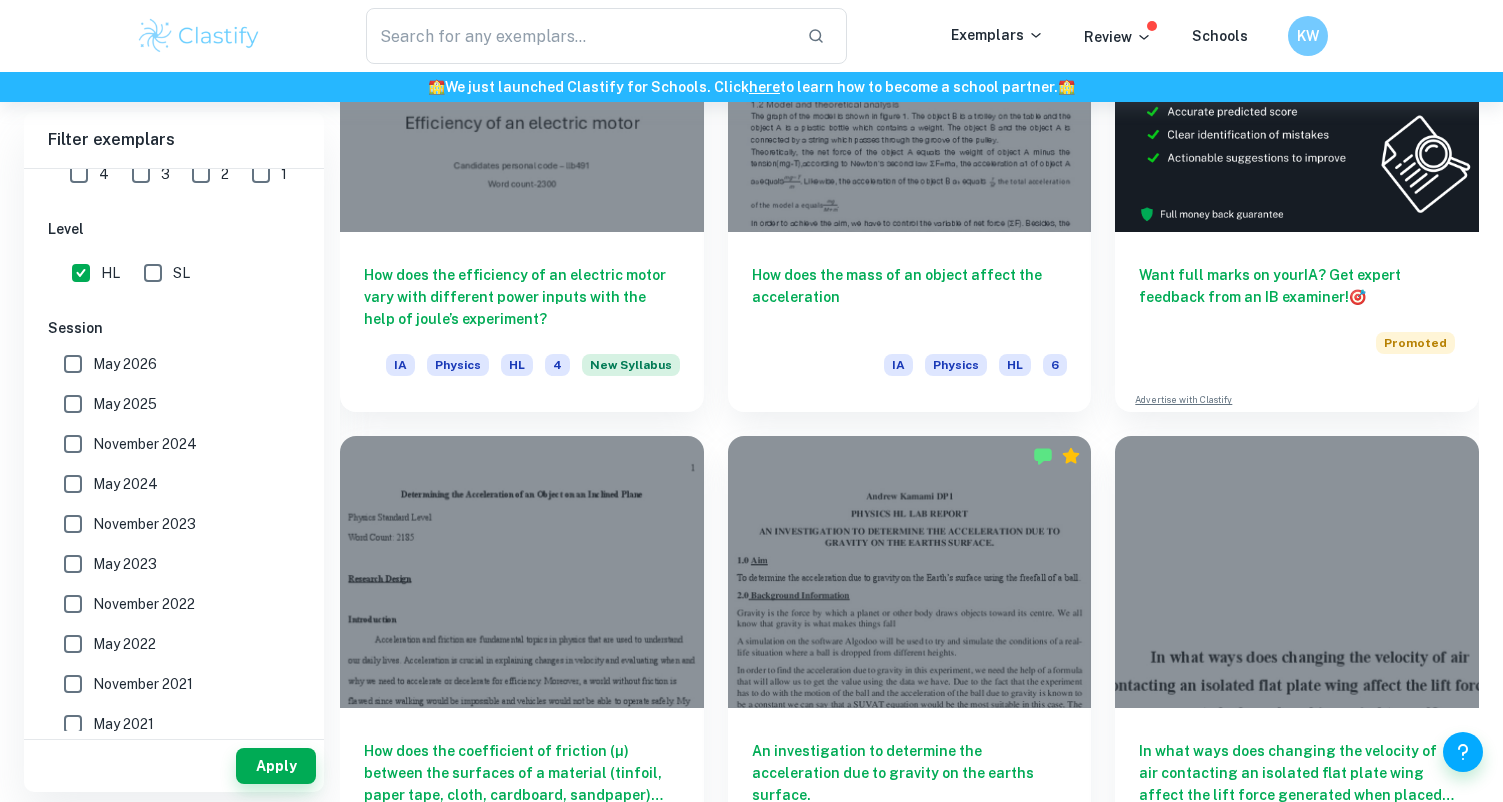 scroll, scrollTop: 865, scrollLeft: 0, axis: vertical 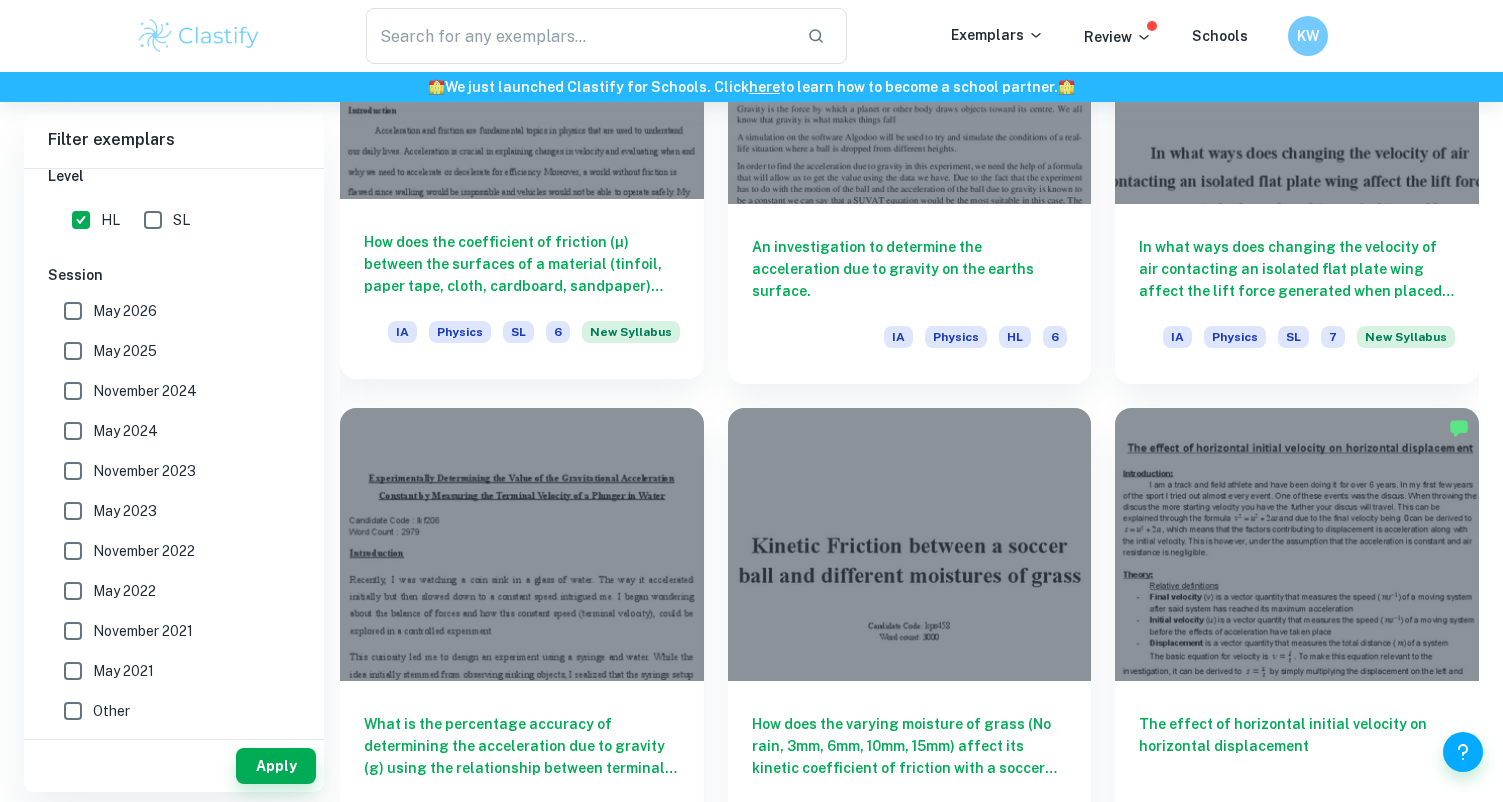 click on "How does the coefficient of friction (µ) between the surfaces of a material (tinfoil, paper tape, cloth, cardboard, sandpaper) and an object (plastic ball) affect its acceleration on a fixed 20-degree incline (0.60 m)?" at bounding box center [522, 264] 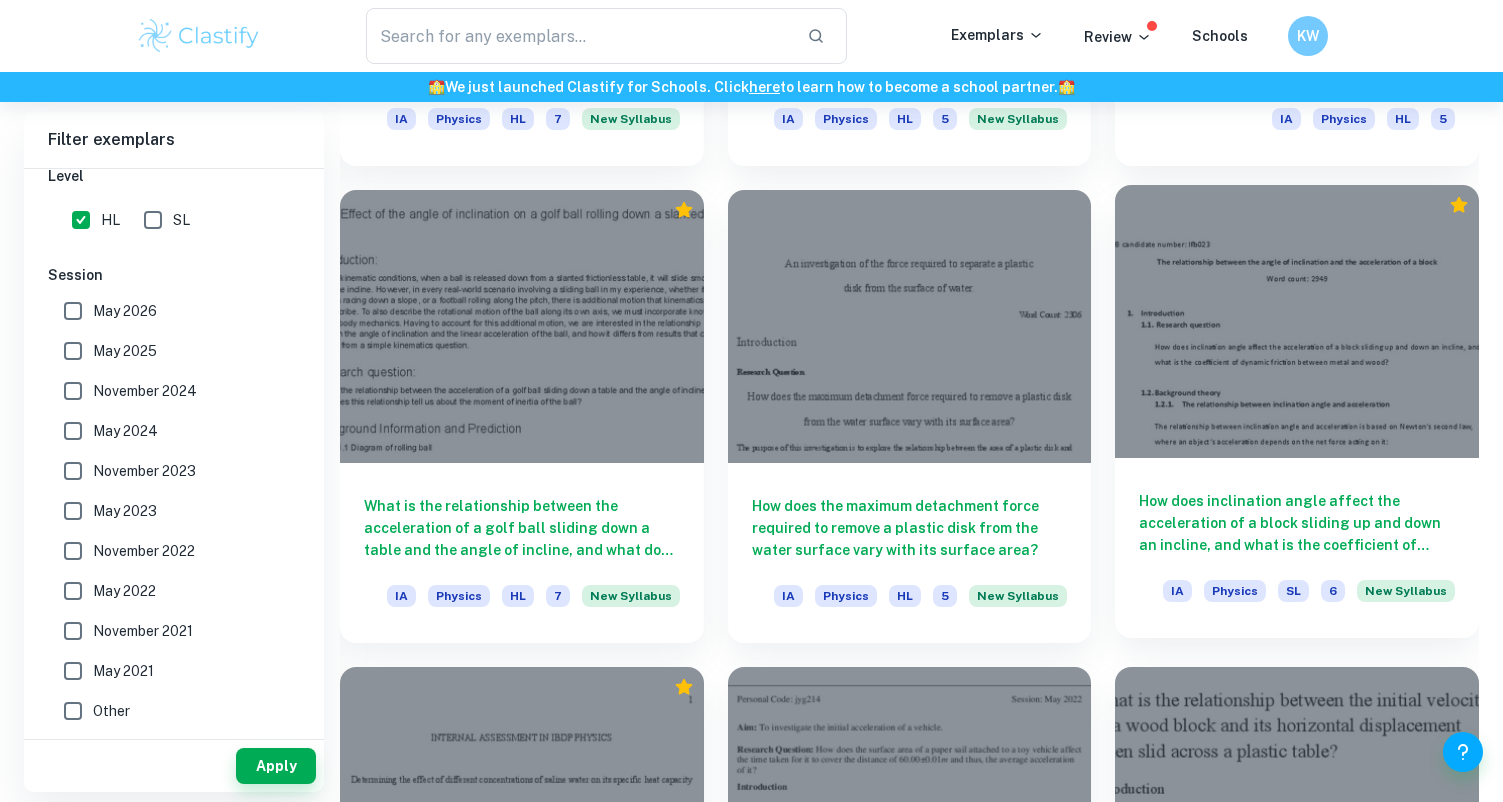 scroll, scrollTop: 2310, scrollLeft: 0, axis: vertical 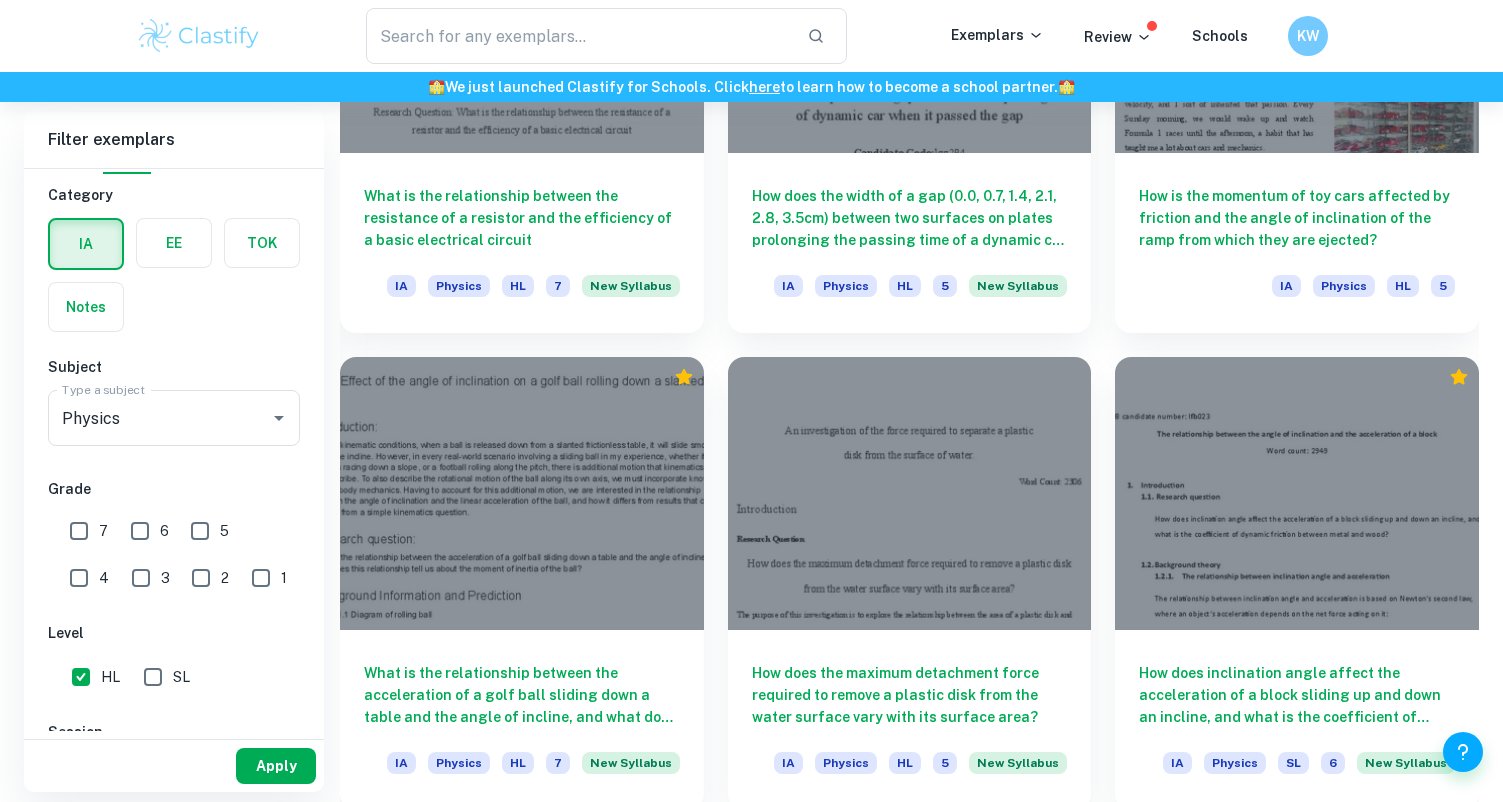 click on "Apply" at bounding box center (276, 766) 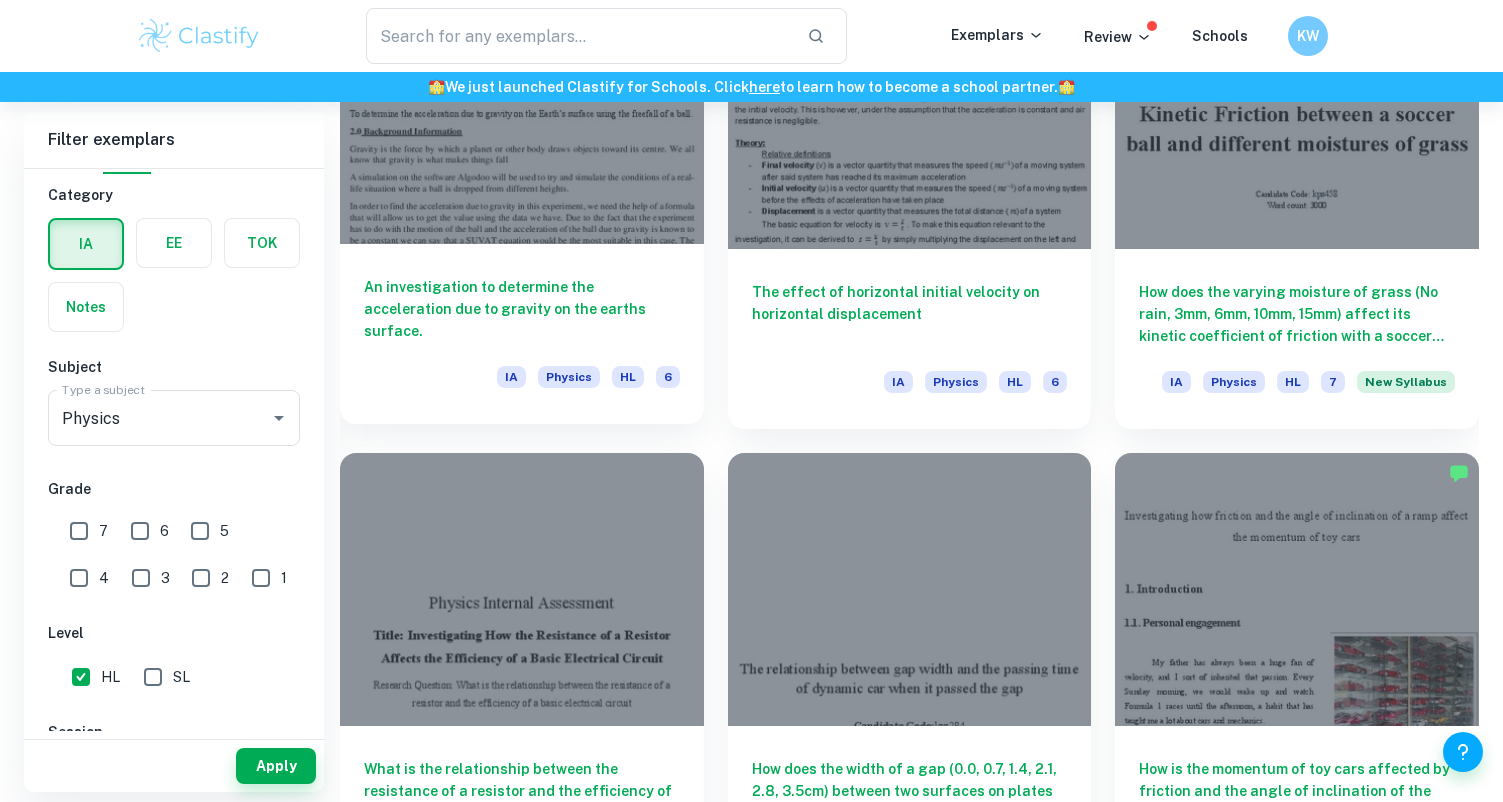 scroll, scrollTop: 1758, scrollLeft: 0, axis: vertical 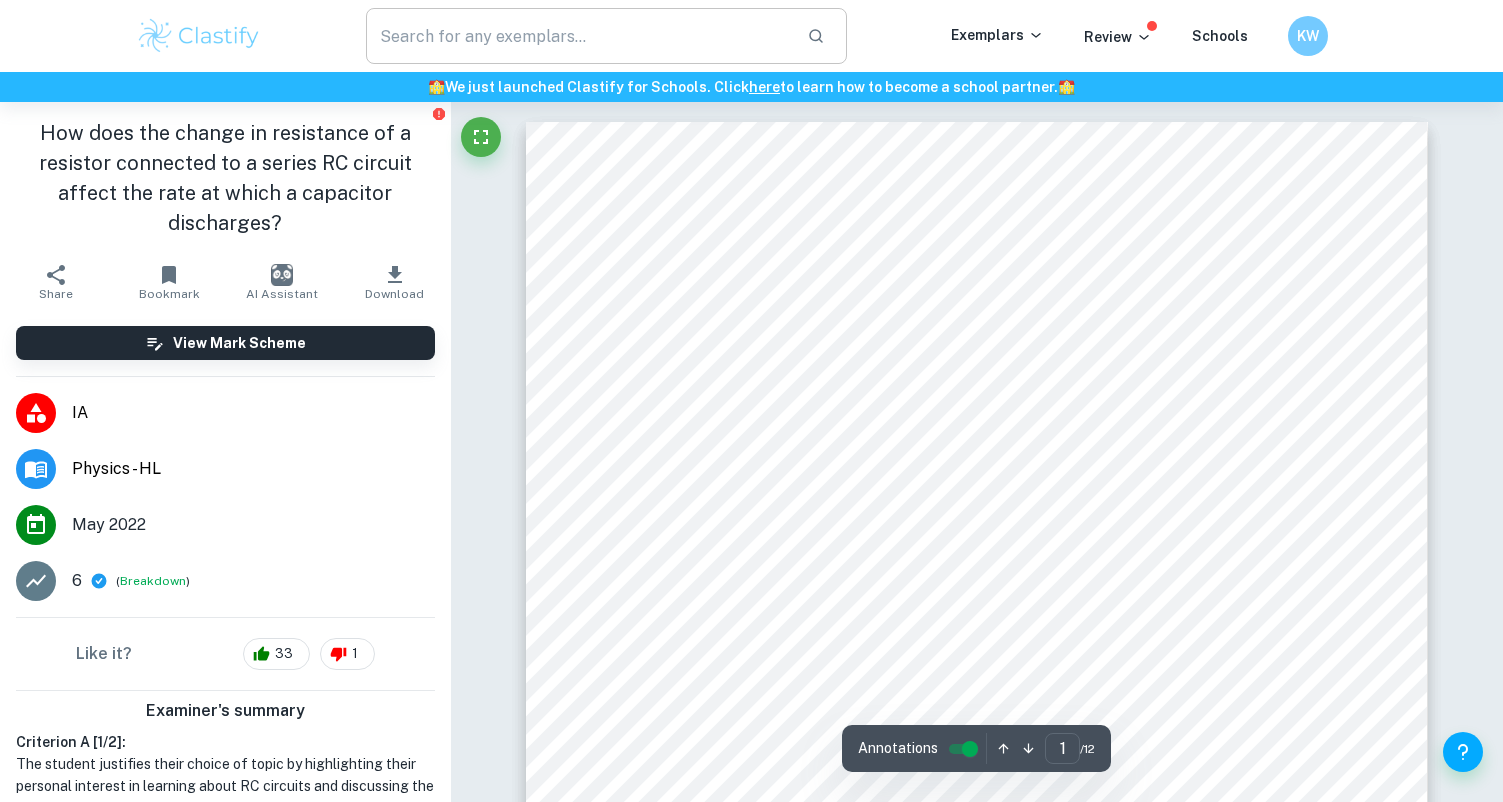 click at bounding box center (579, 36) 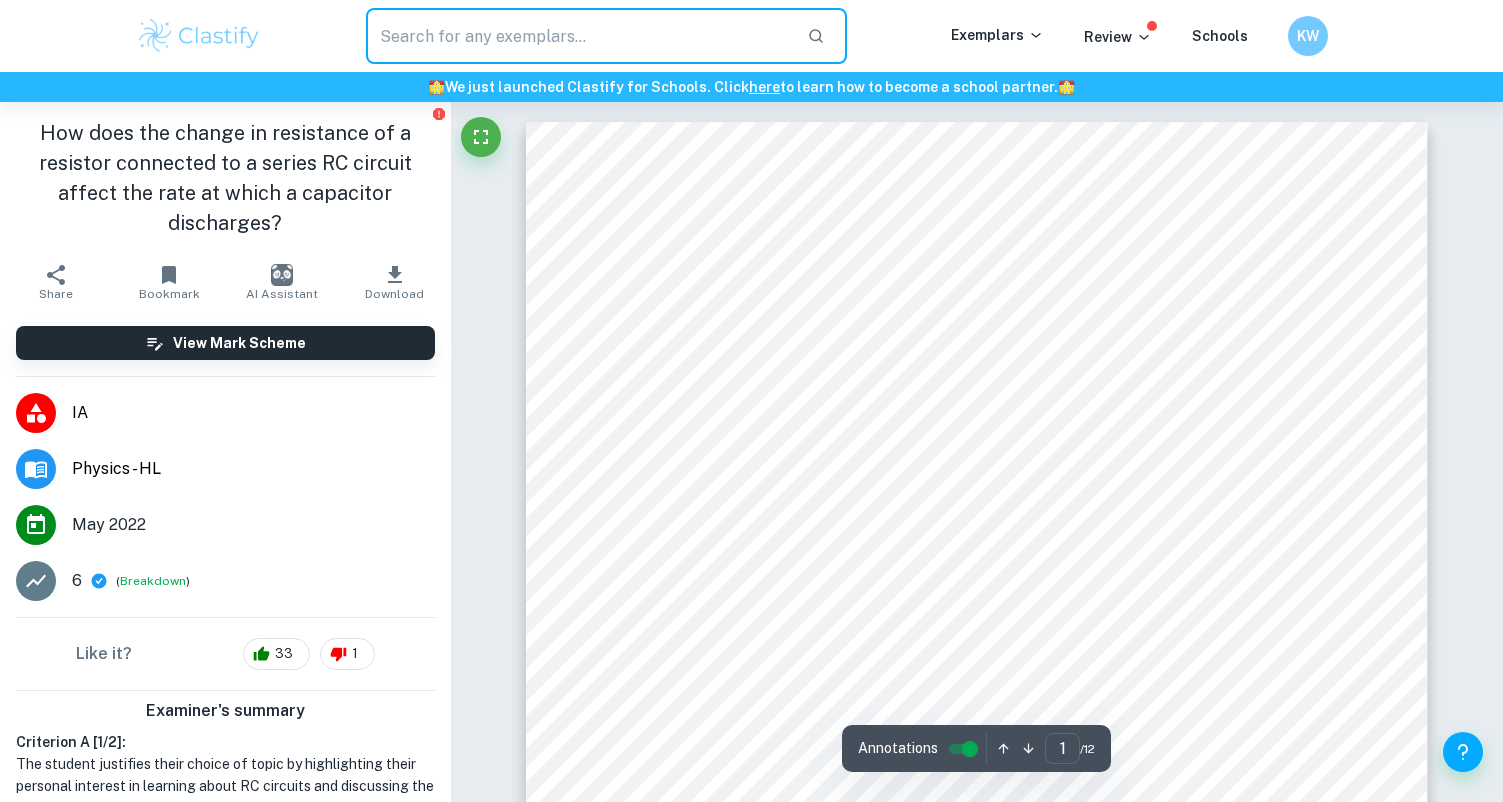 click on "Exemplars" at bounding box center [1017, 36] 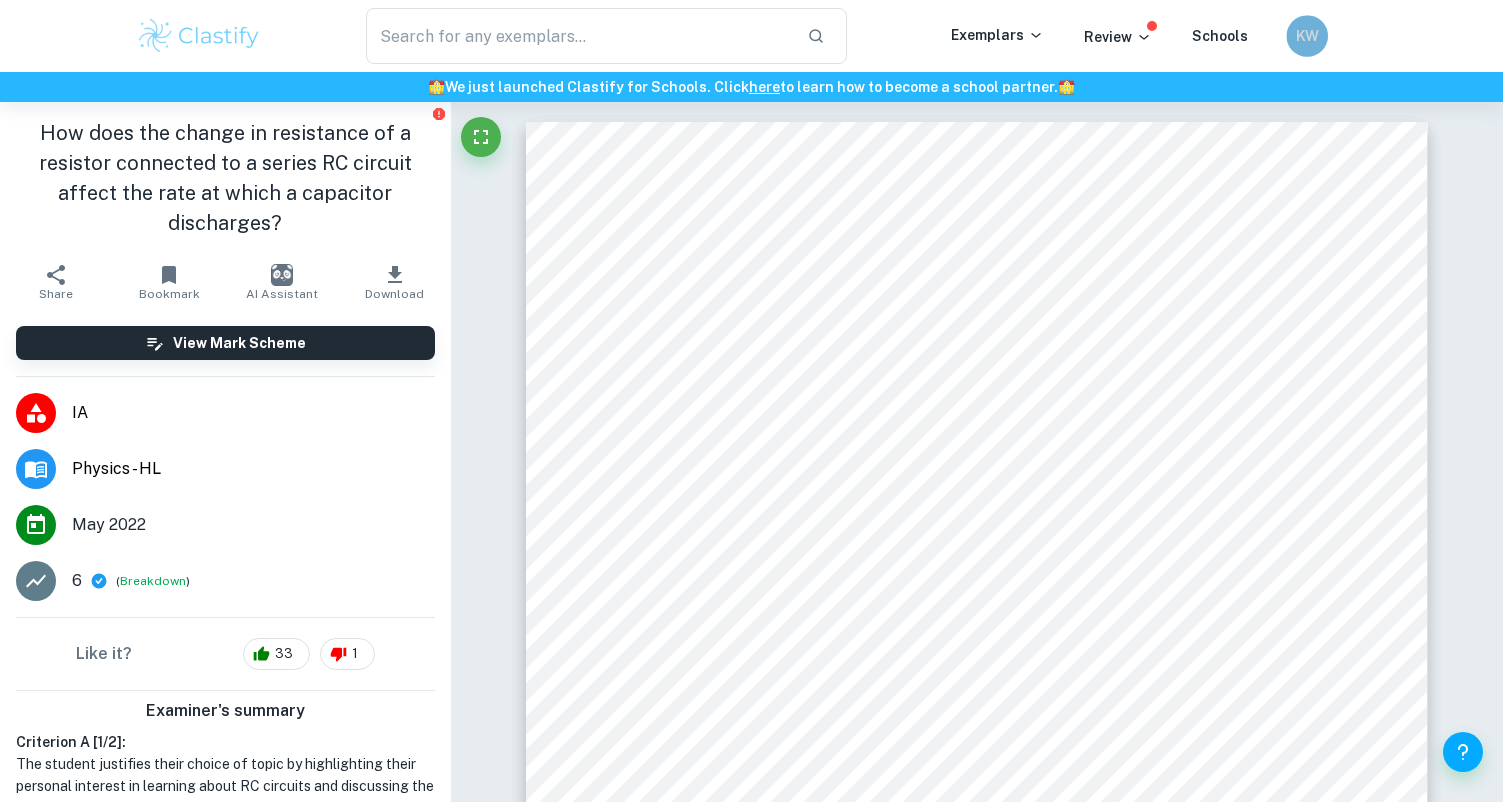 click on "KW" at bounding box center (1307, 36) 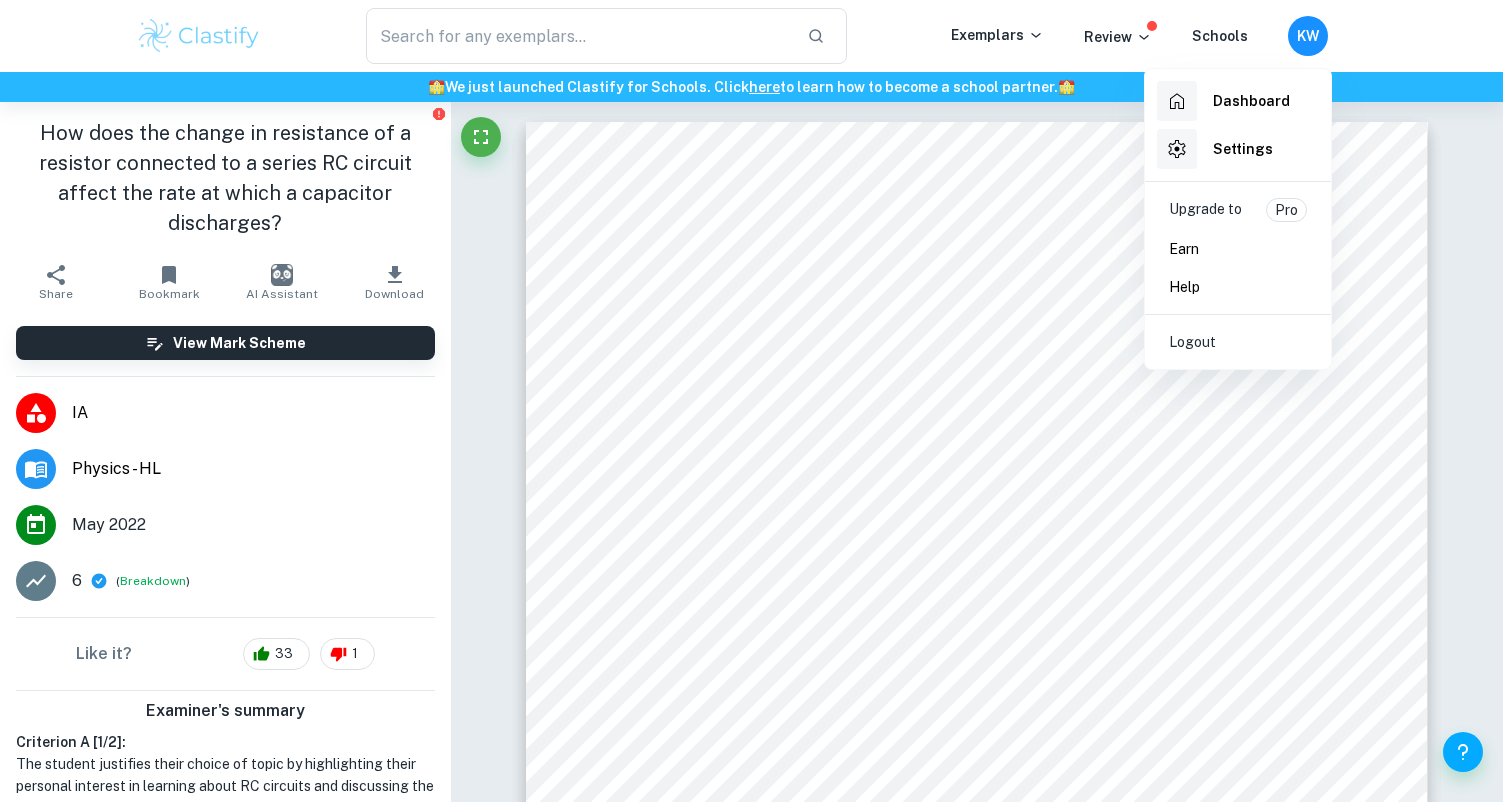 click at bounding box center [751, 401] 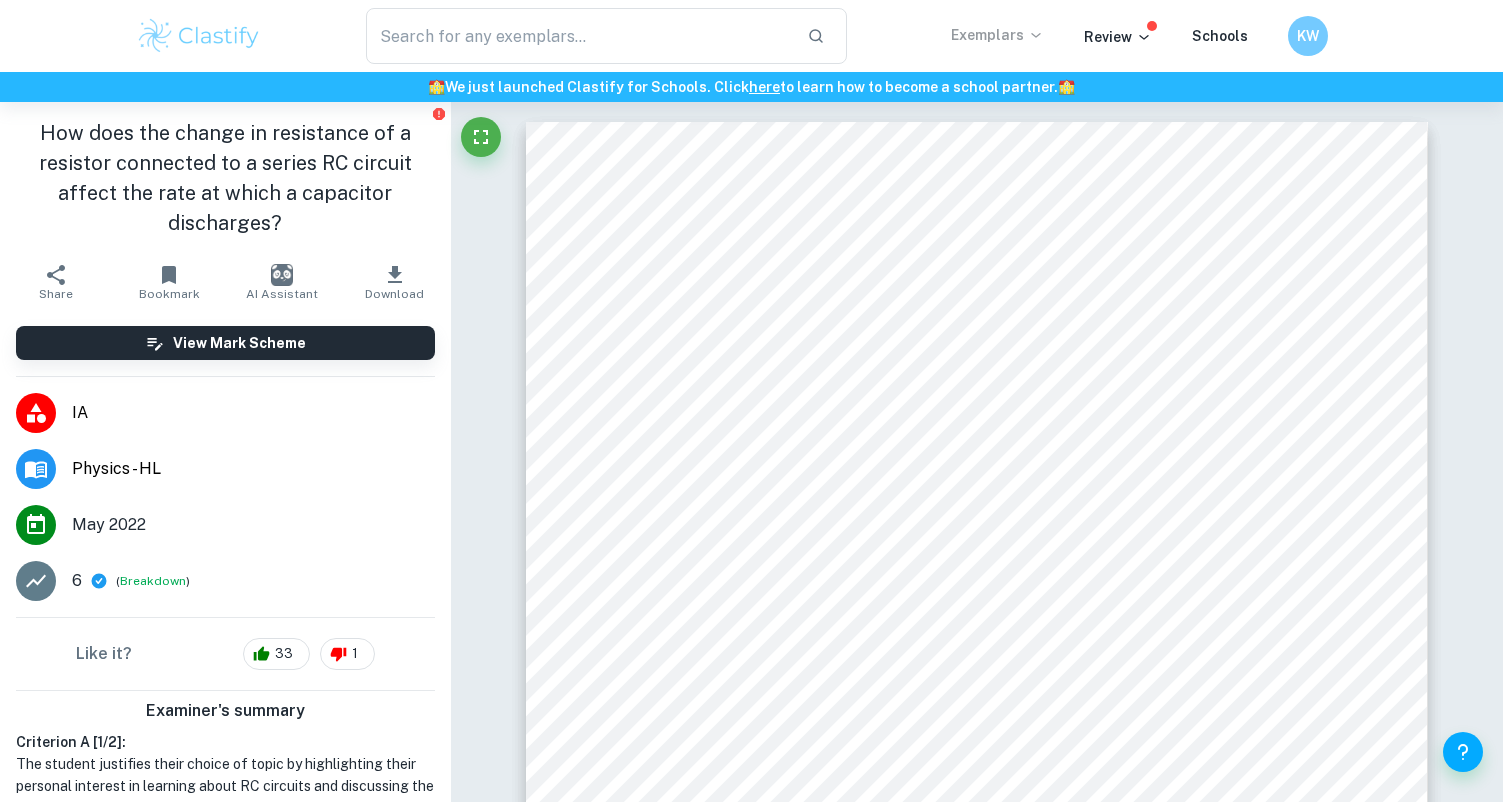 click on "Exemplars" at bounding box center (997, 35) 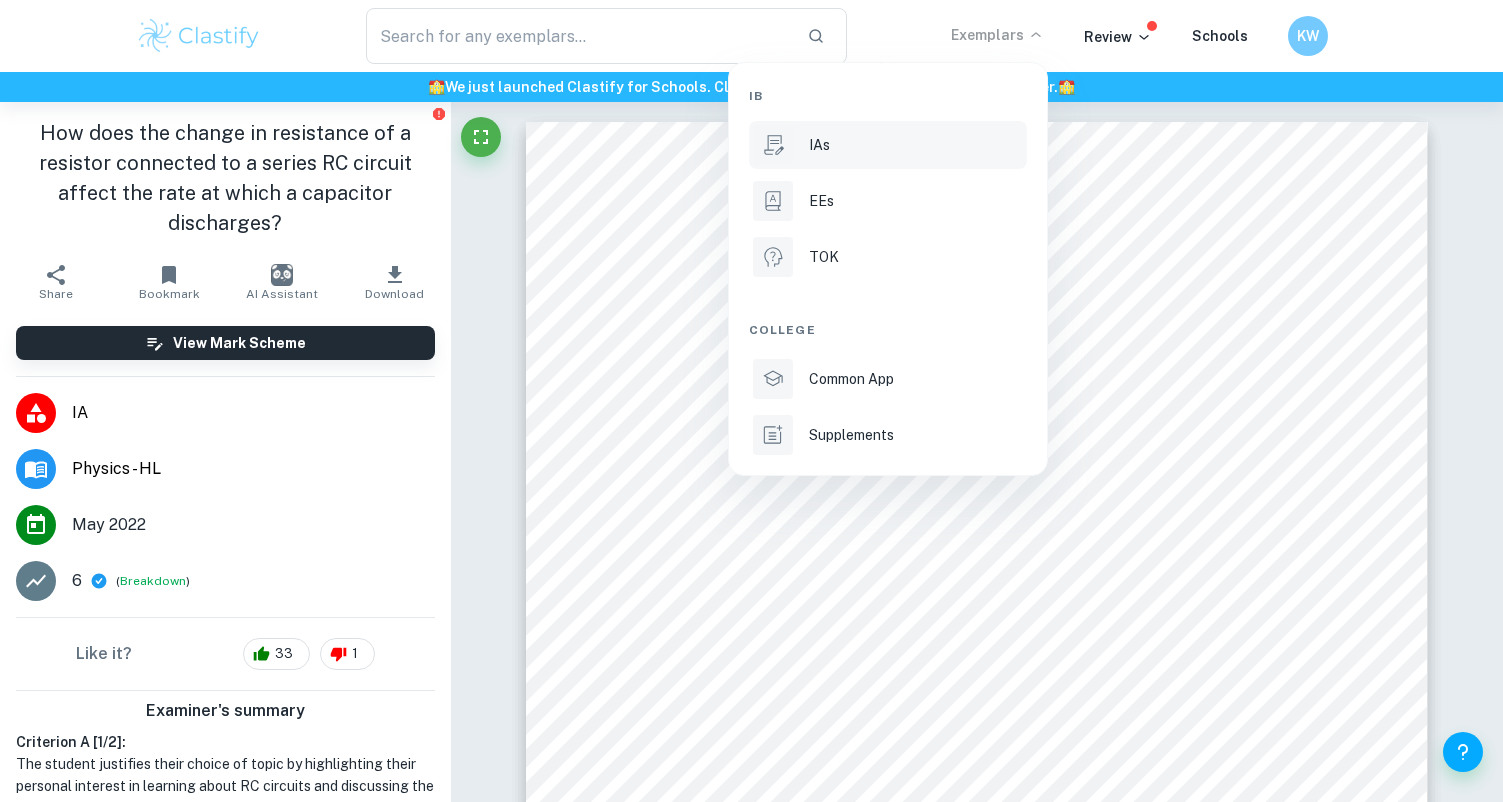 click on "IAs" at bounding box center [916, 145] 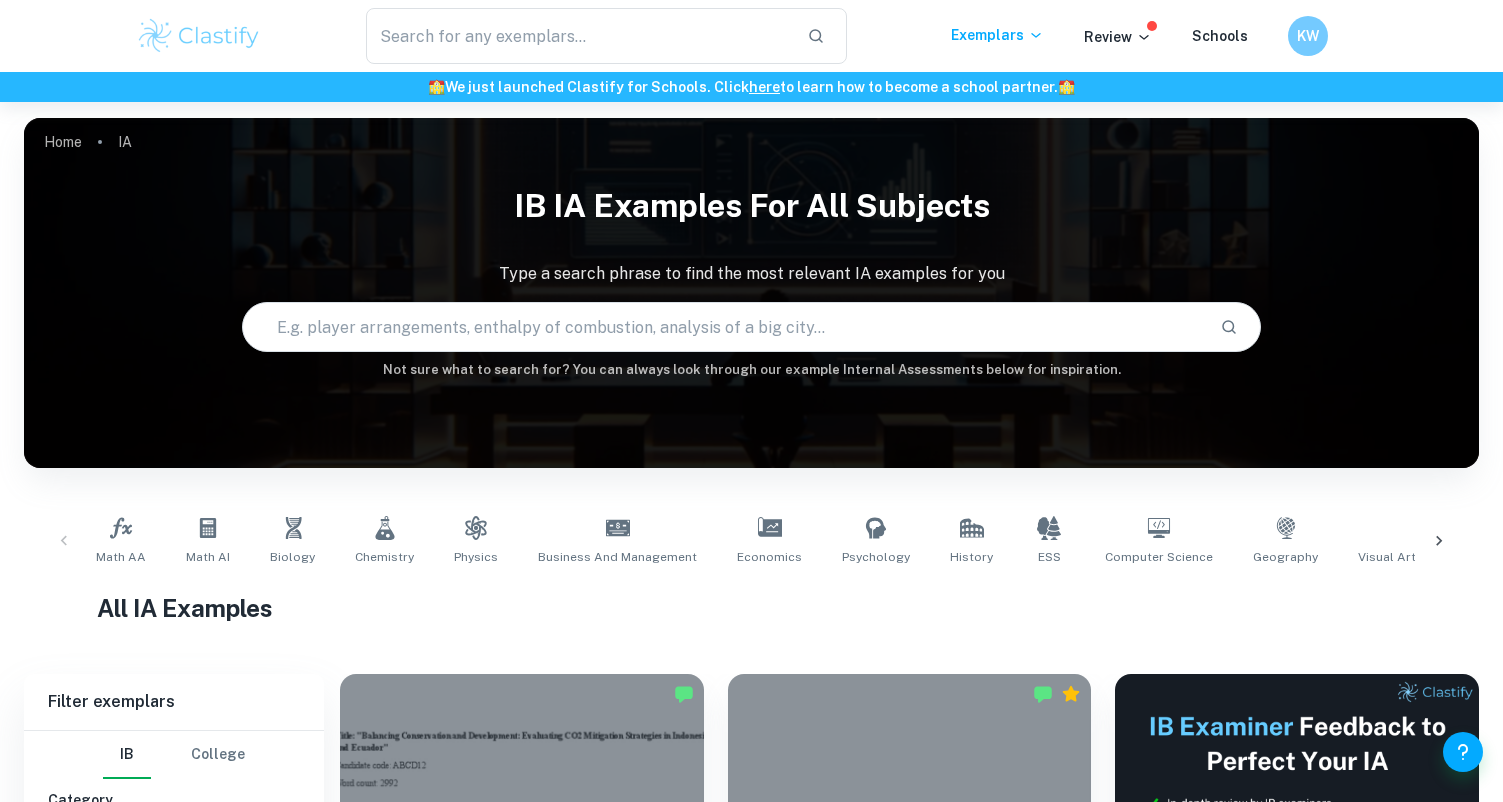 scroll, scrollTop: 397, scrollLeft: 0, axis: vertical 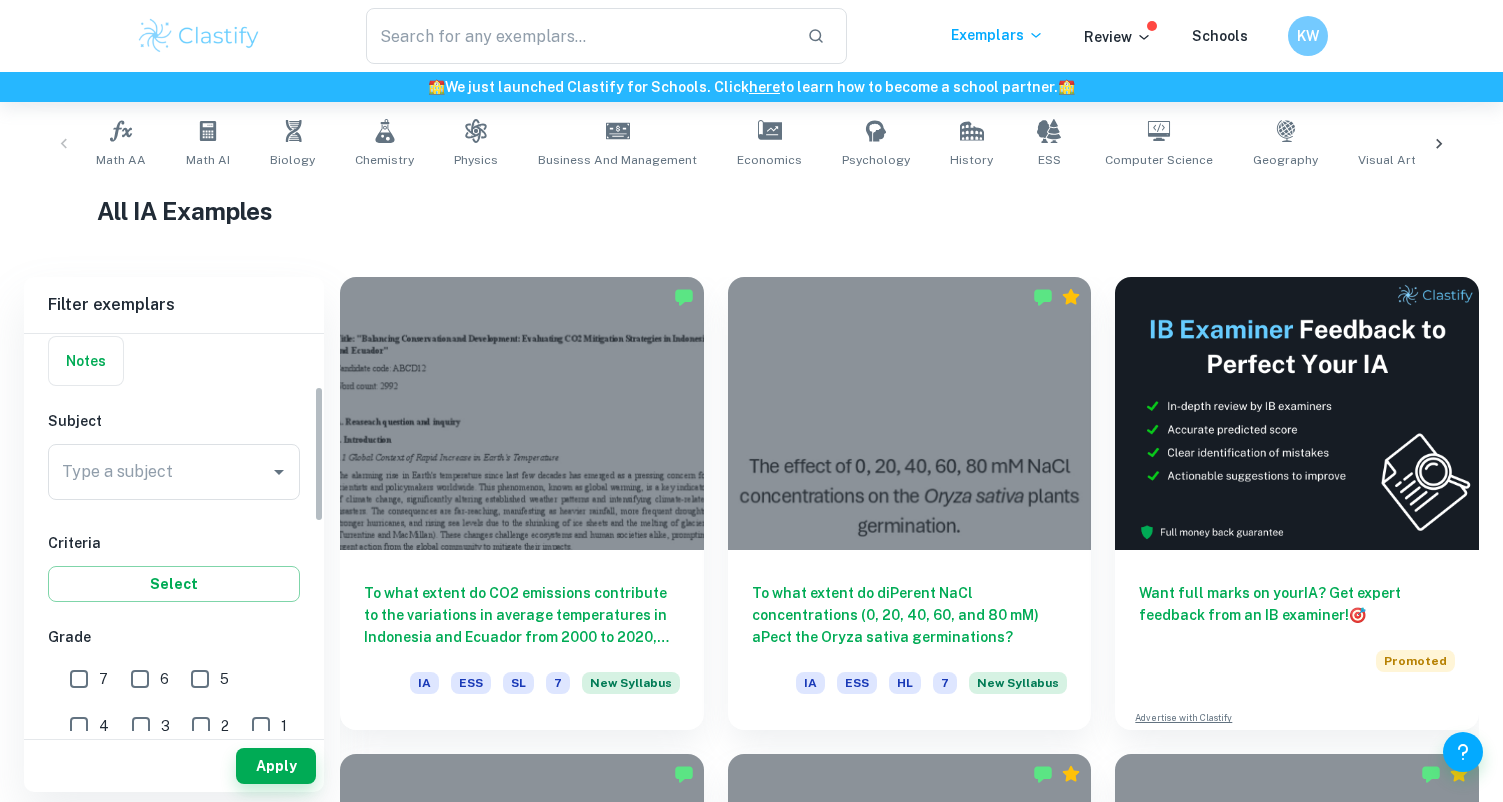 click on "Type a subject Type a subject" at bounding box center [174, 472] 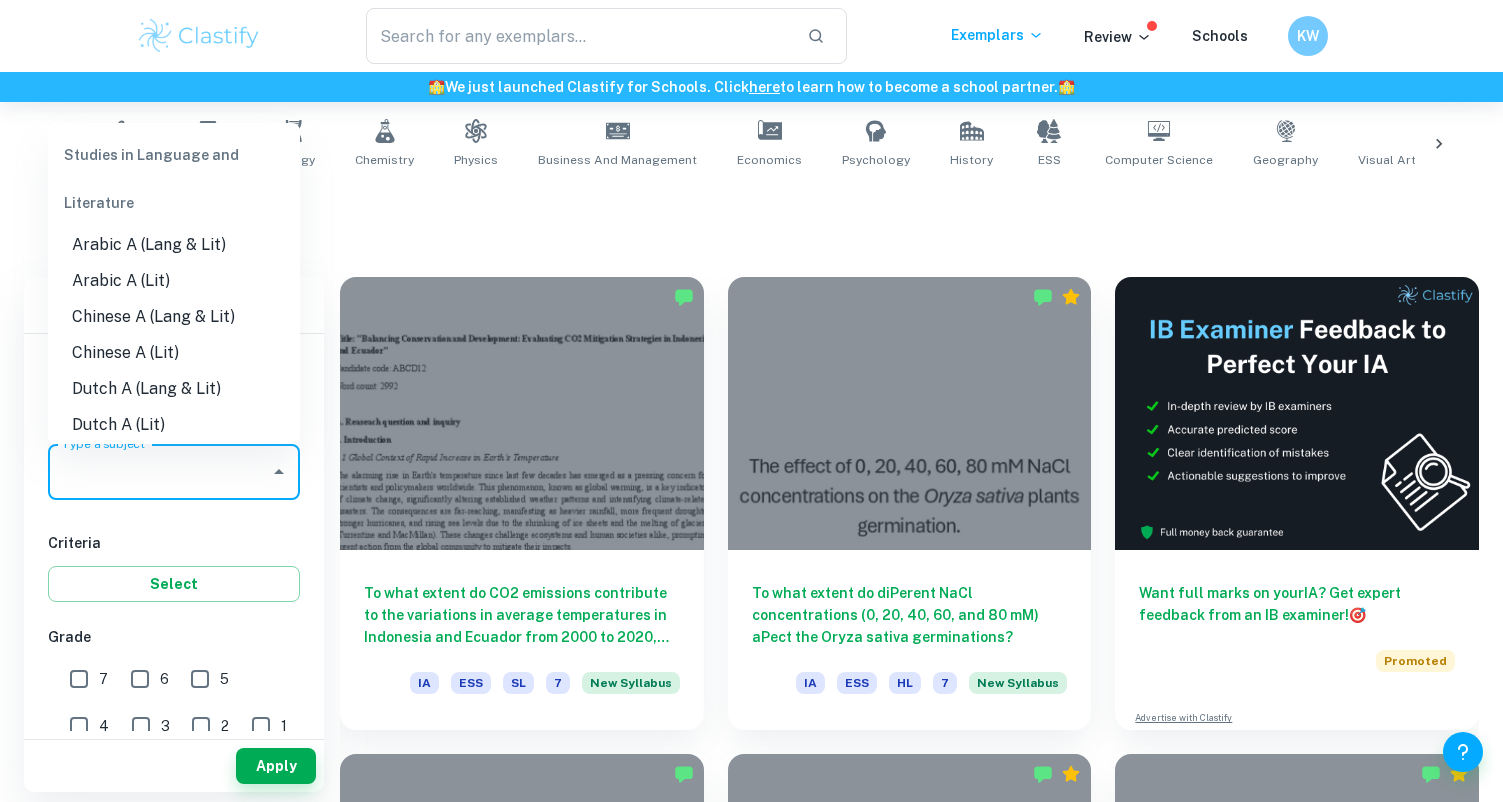 type on "o" 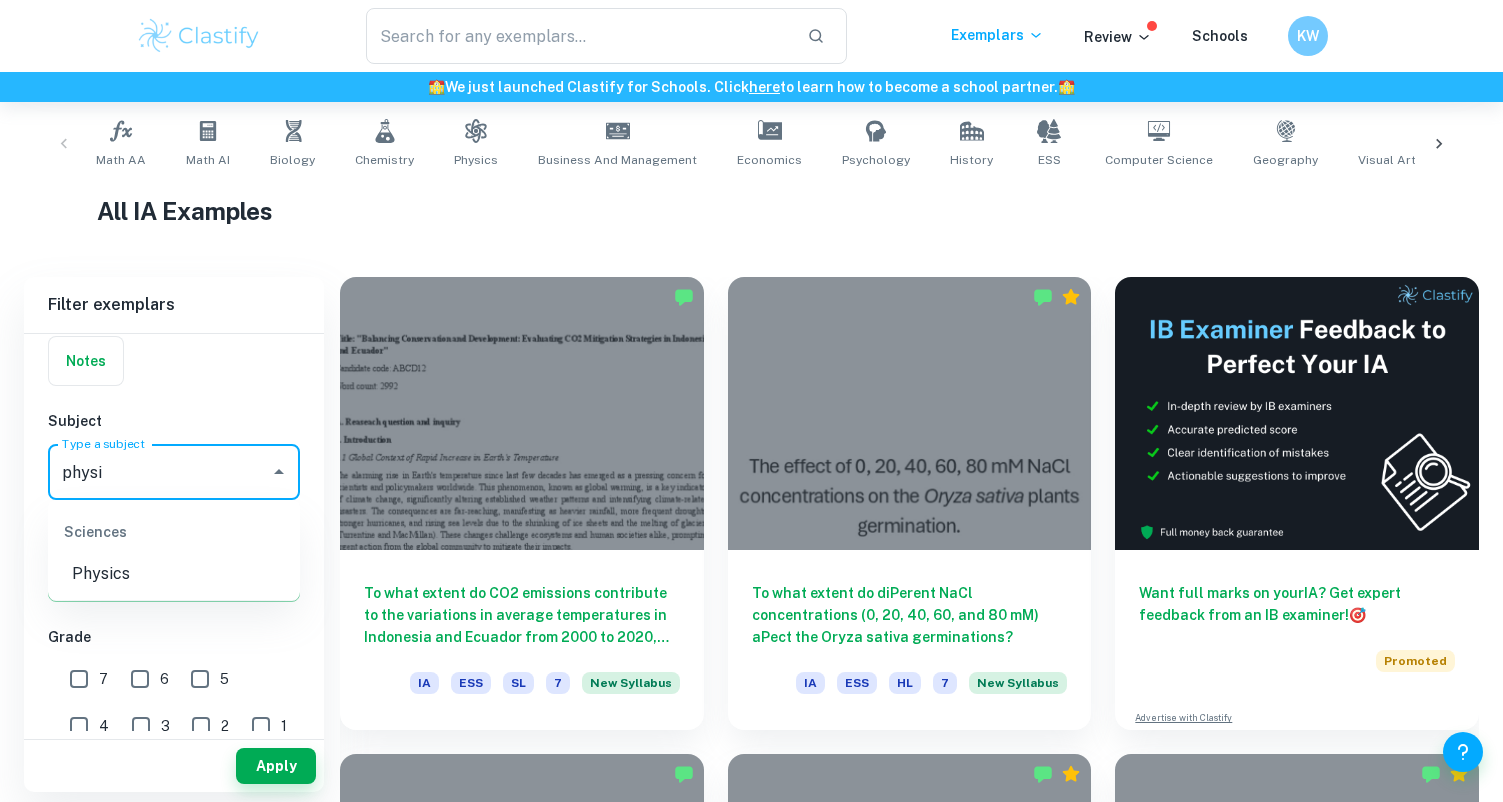 click on "Physics" at bounding box center [174, 574] 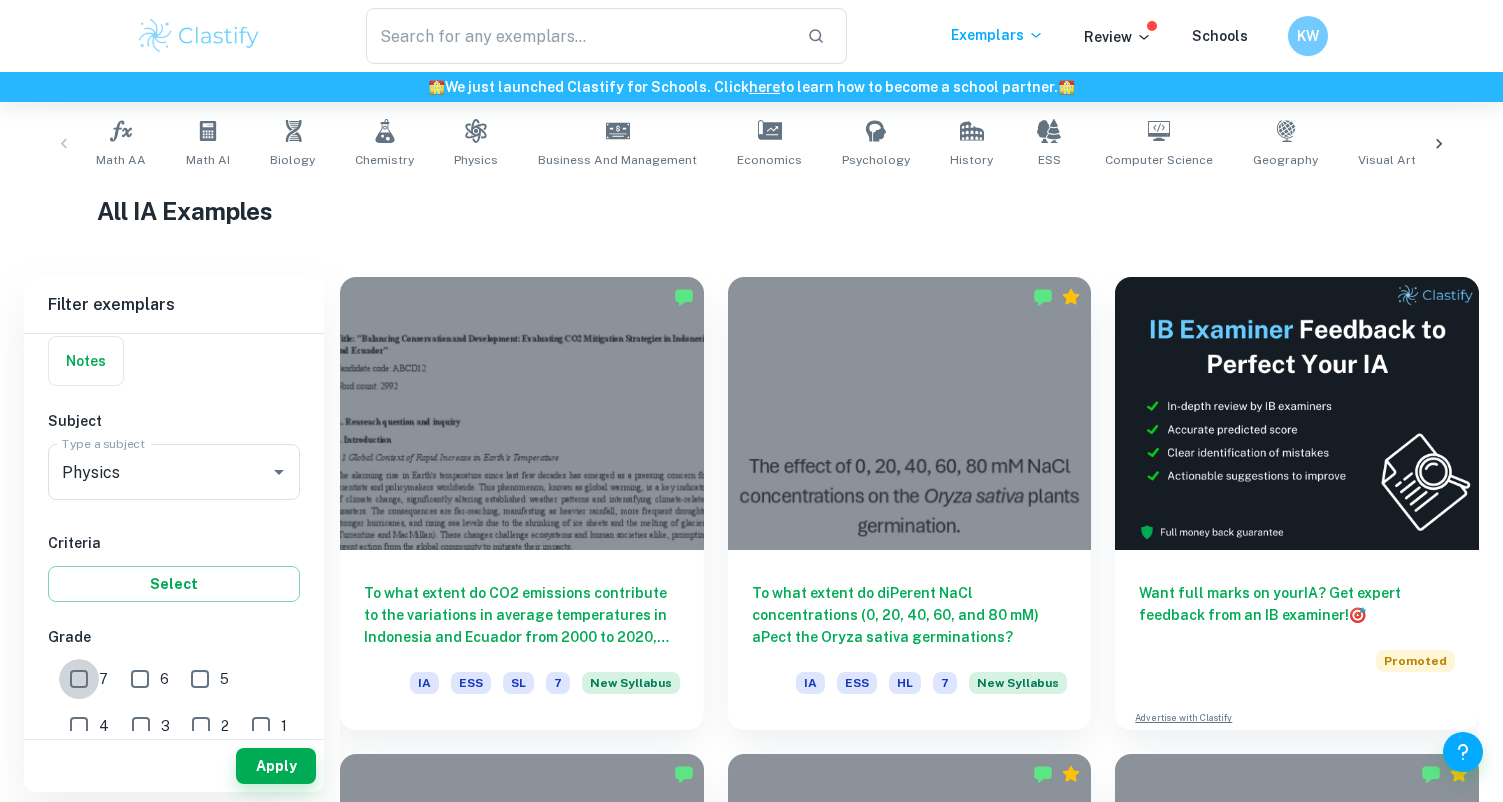 click on "7" at bounding box center [79, 679] 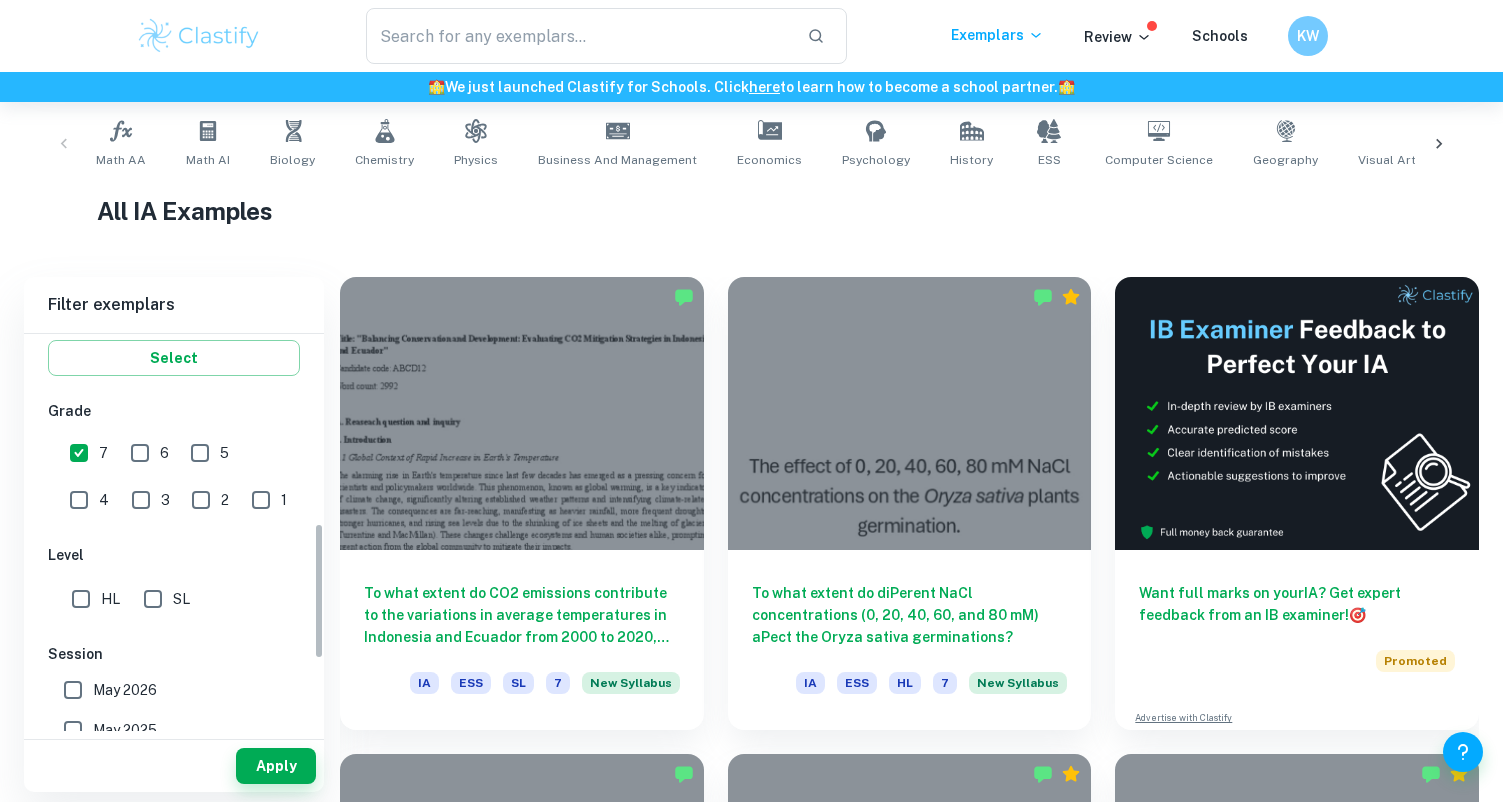 scroll, scrollTop: 550, scrollLeft: 0, axis: vertical 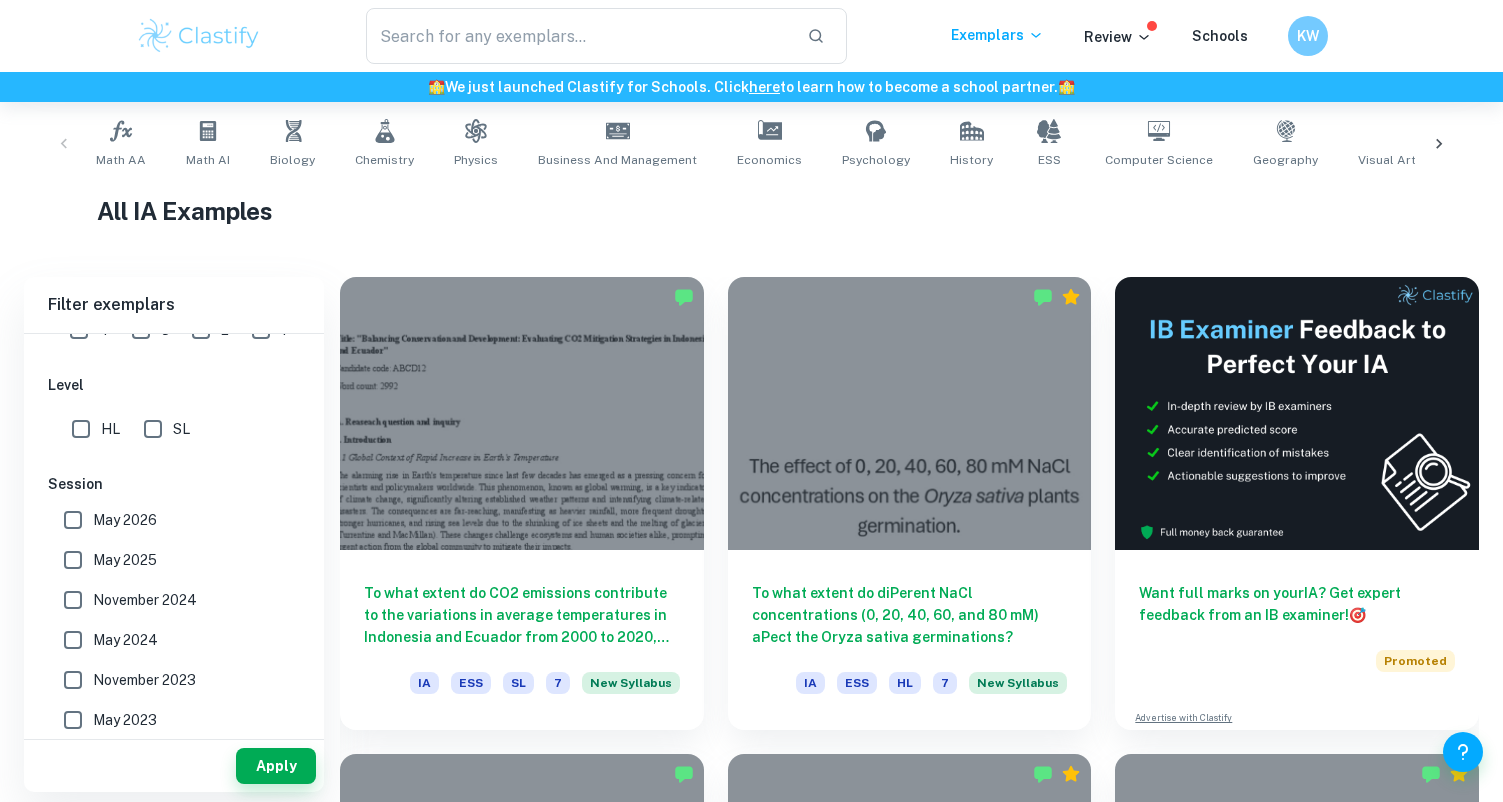 click on "IB College Category IA EE TOK Notes Subject Type a subject Physics Type a subject Criteria Select Grade 7 6 5 4 3 2 1 Level HL SL Session May 2026 May 2025 November 2024 May 2024 November 2023 May 2023 November 2022 May 2022 November 2021 May 2021 Other" at bounding box center (174, 362) 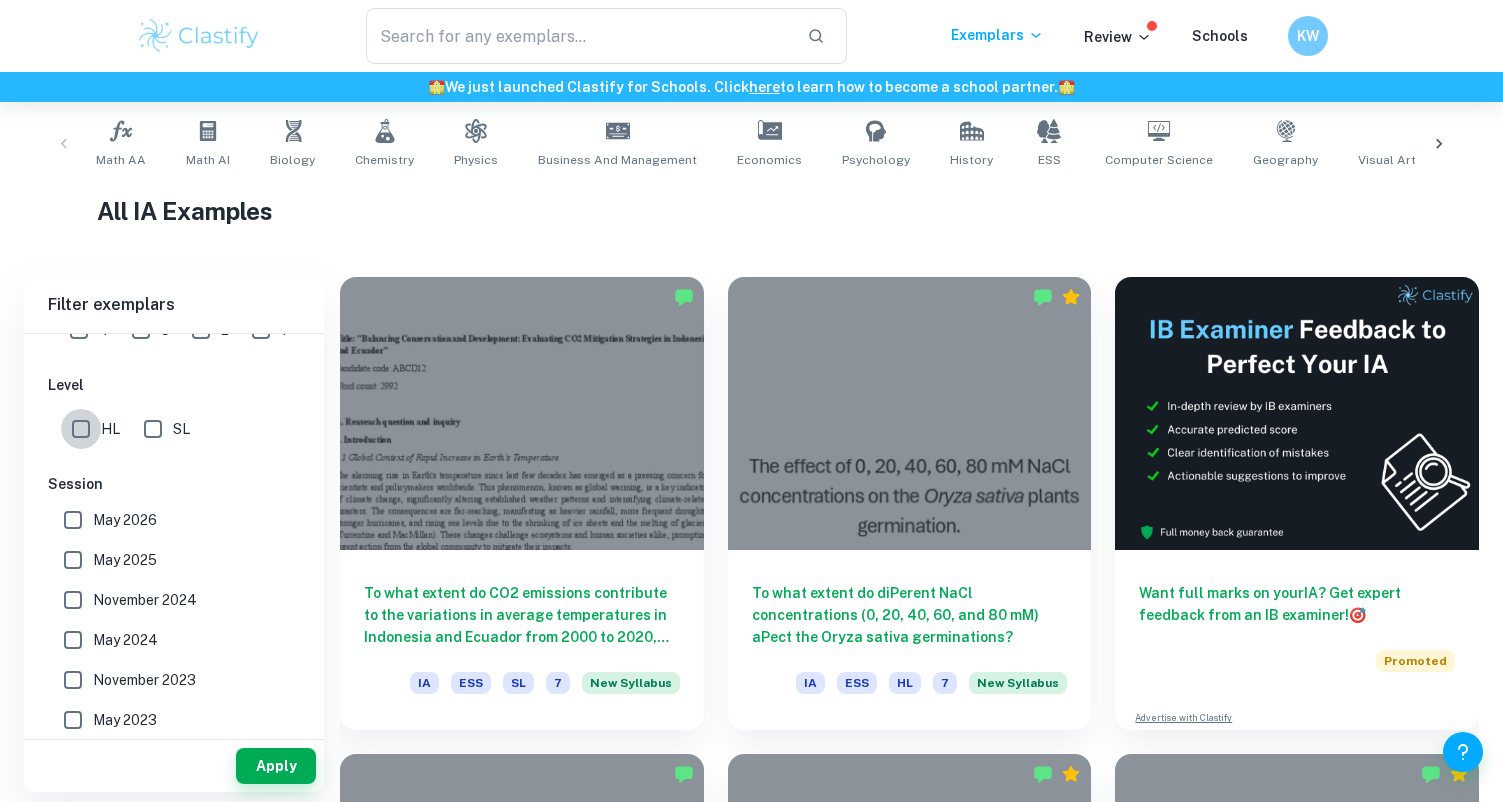 click on "HL" at bounding box center [81, 429] 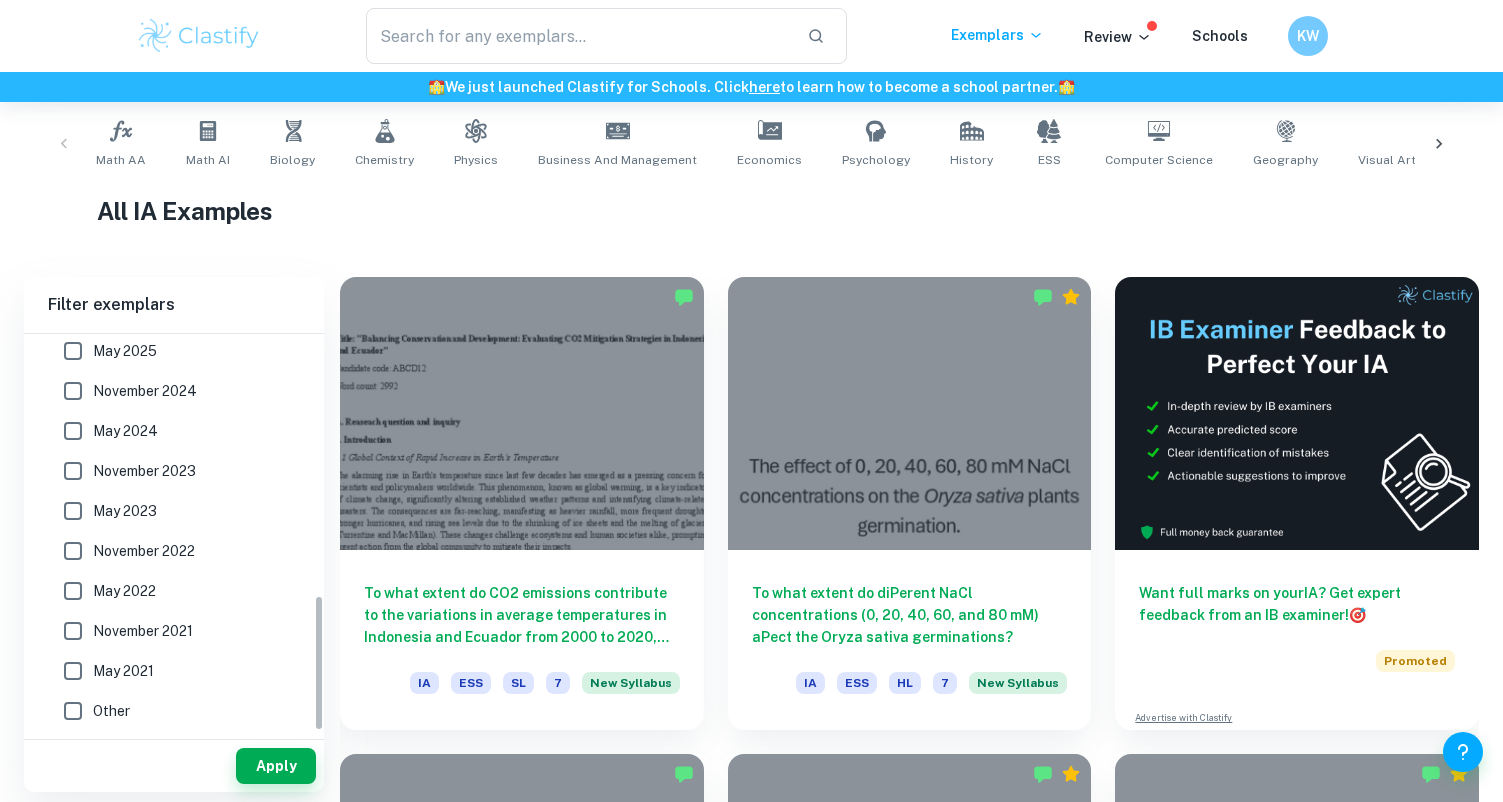 scroll, scrollTop: 759, scrollLeft: 0, axis: vertical 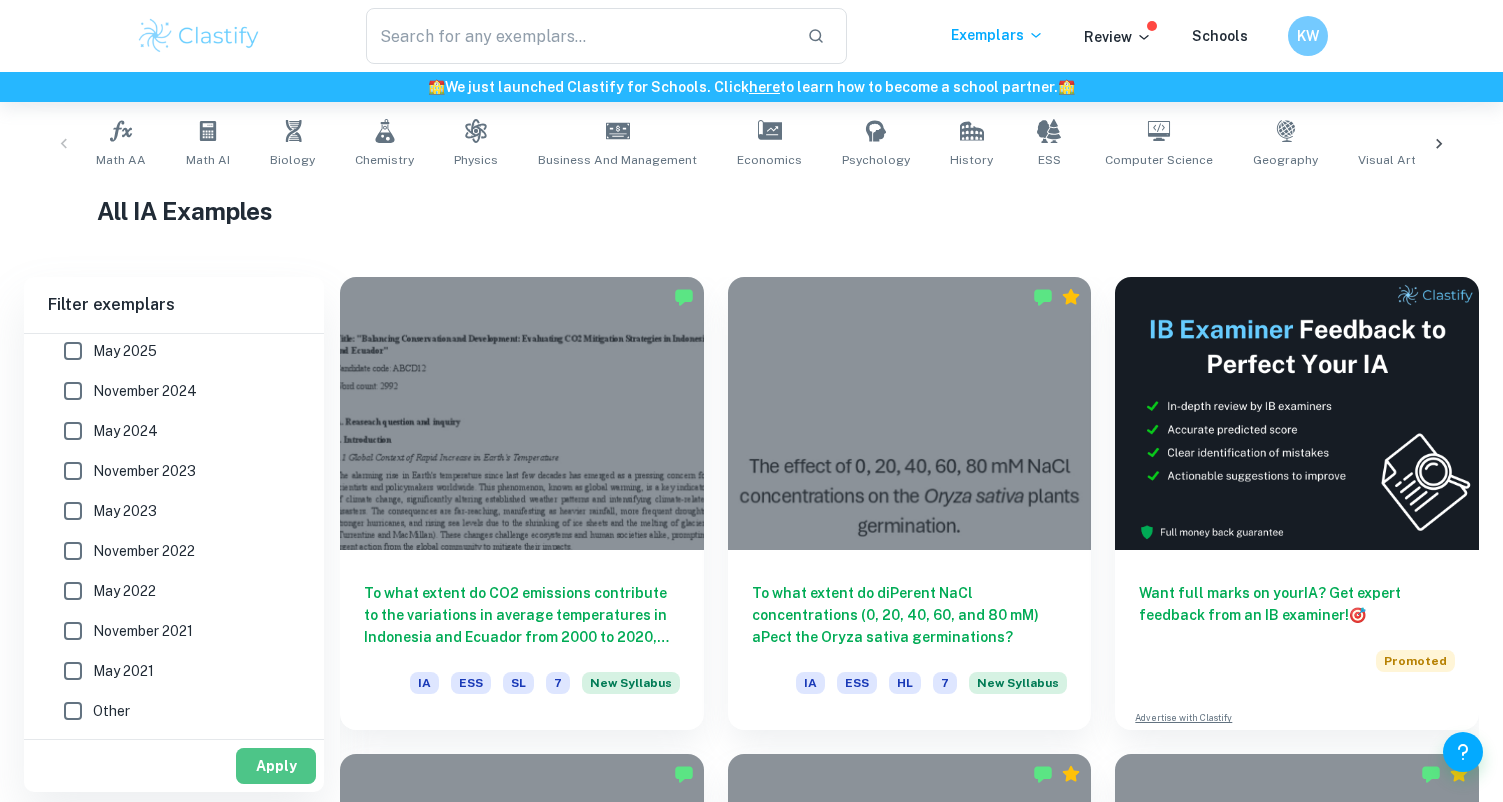 click on "Apply" at bounding box center (276, 766) 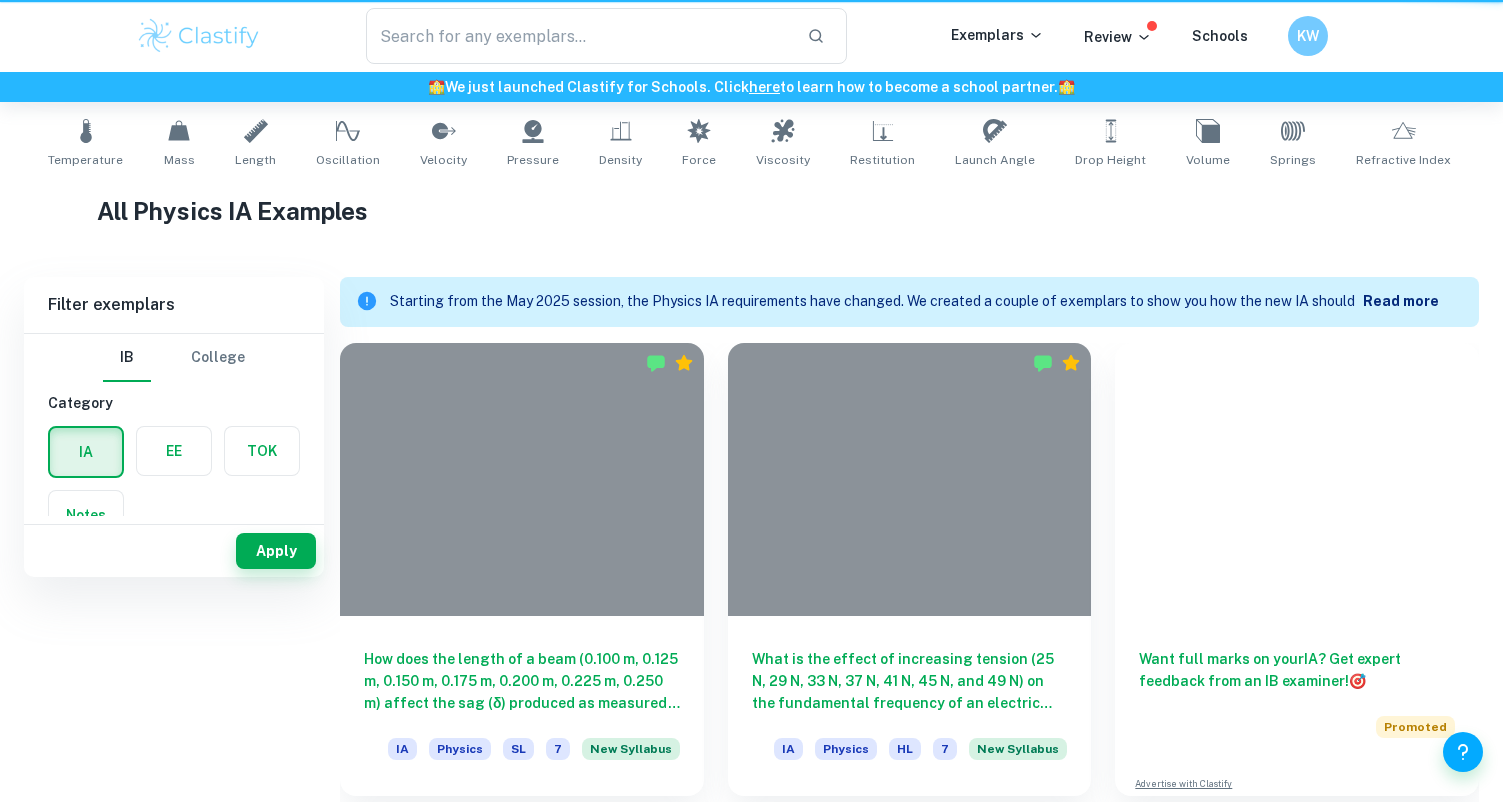 scroll, scrollTop: 0, scrollLeft: 0, axis: both 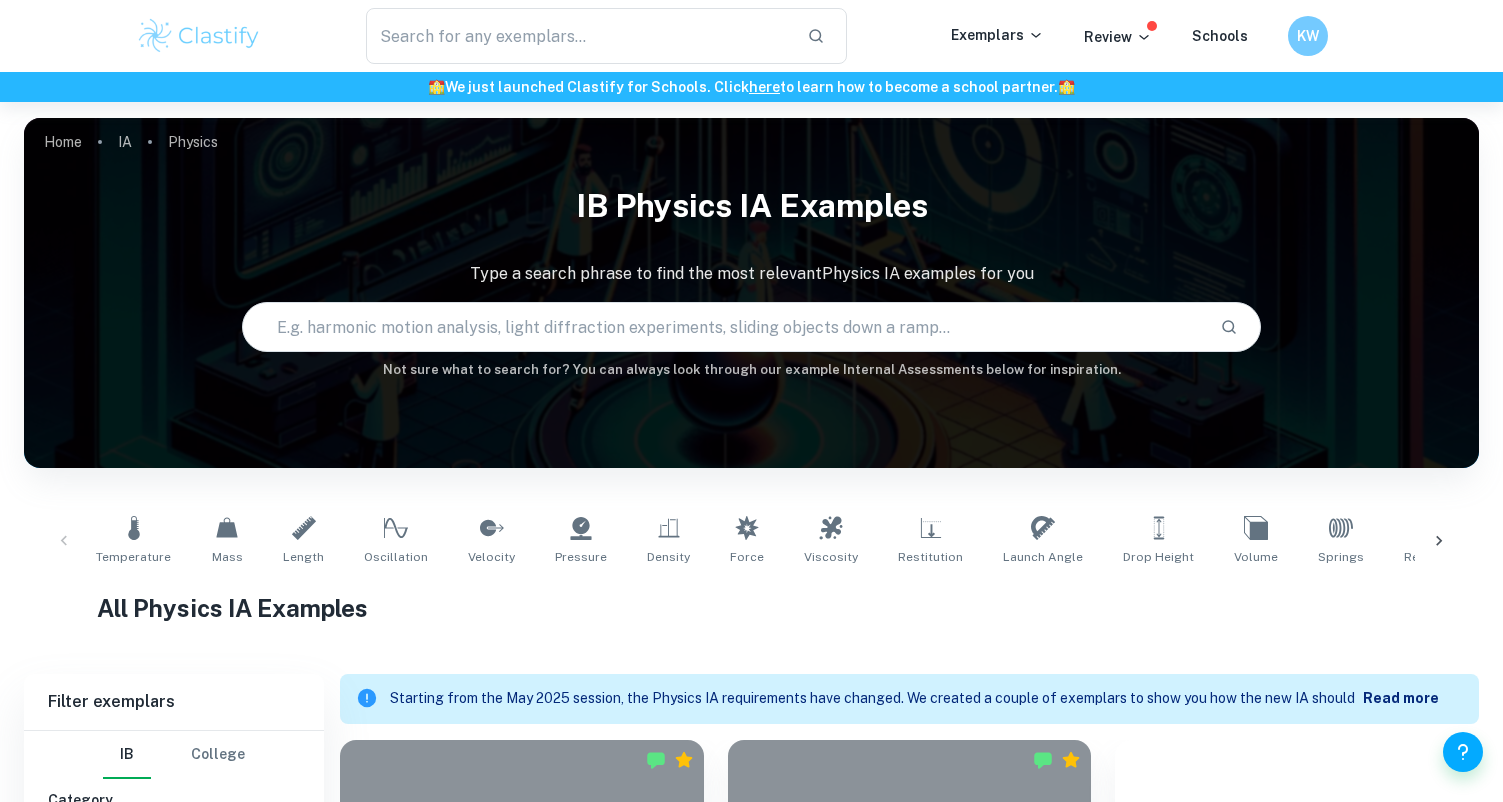 click at bounding box center (723, 327) 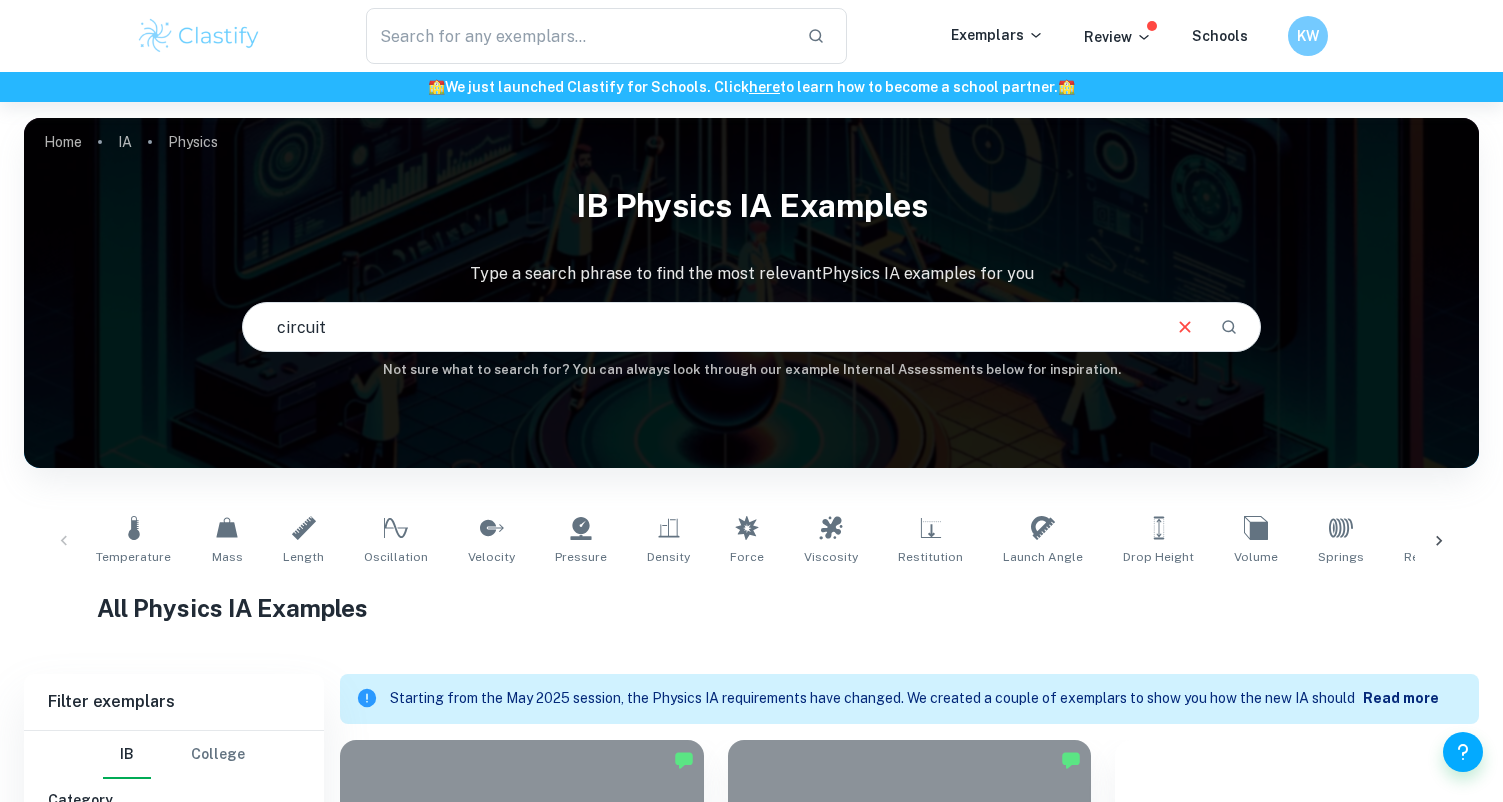 type on "circuit" 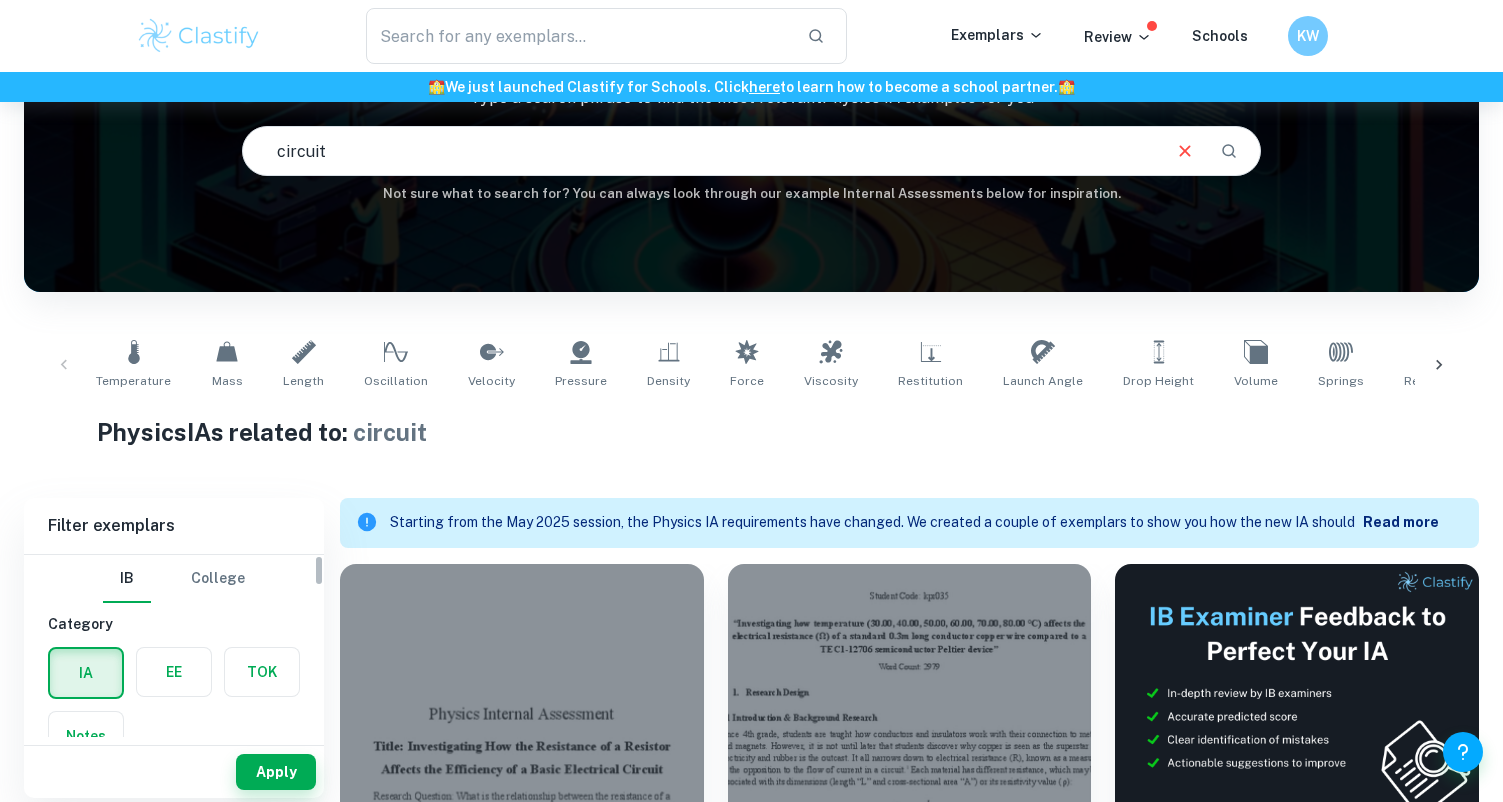 scroll, scrollTop: 175, scrollLeft: 0, axis: vertical 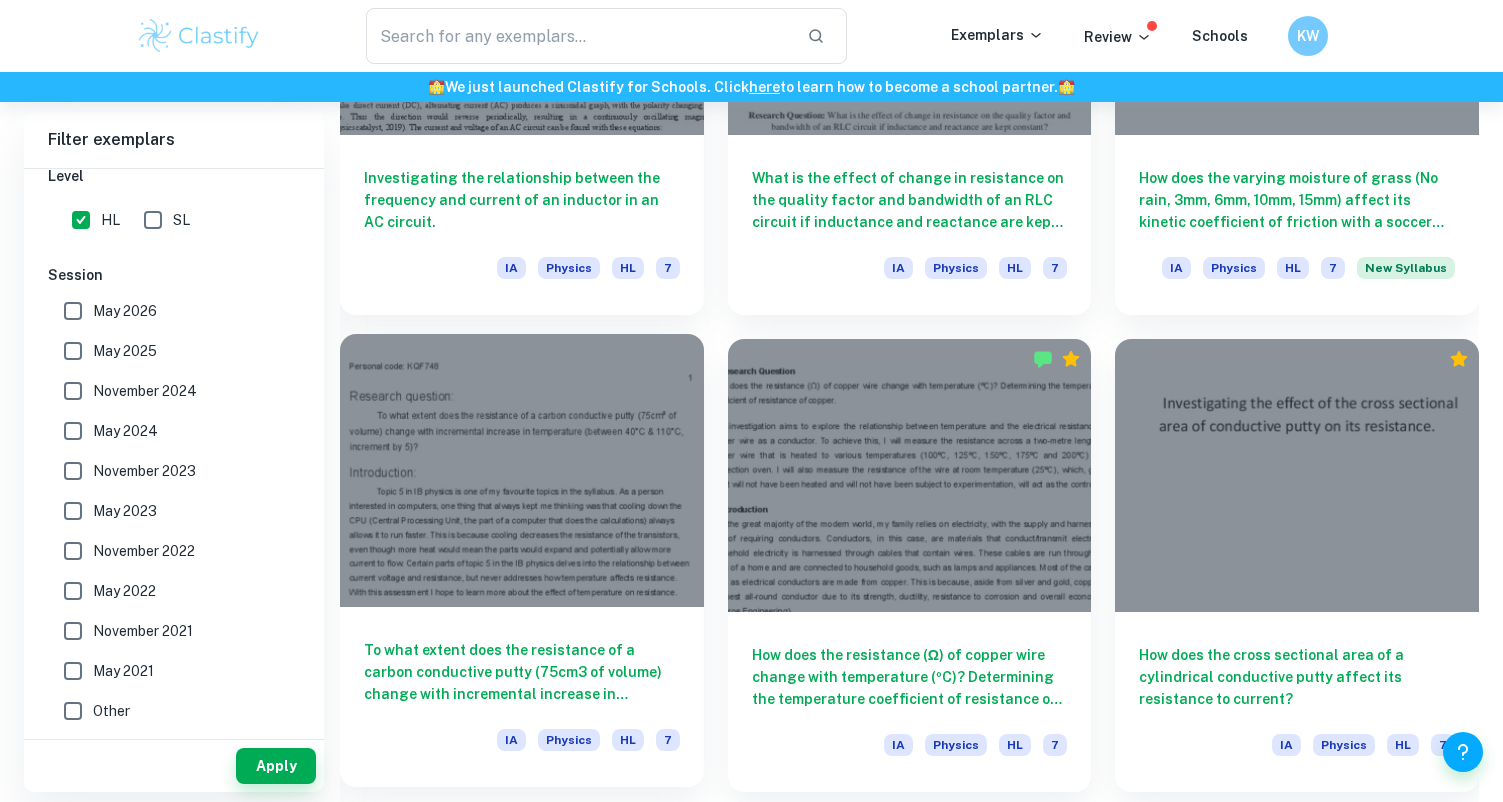 click on "To what extent does the resistance of a carbon conductive putty ([NUMBER]cm3 of volume) change with incremental increase in temperature (between [NUMBER]°C & [NUMBER]°C, increment by [NUMBER])? IA Physics HL [NUMBER]" at bounding box center [522, 697] 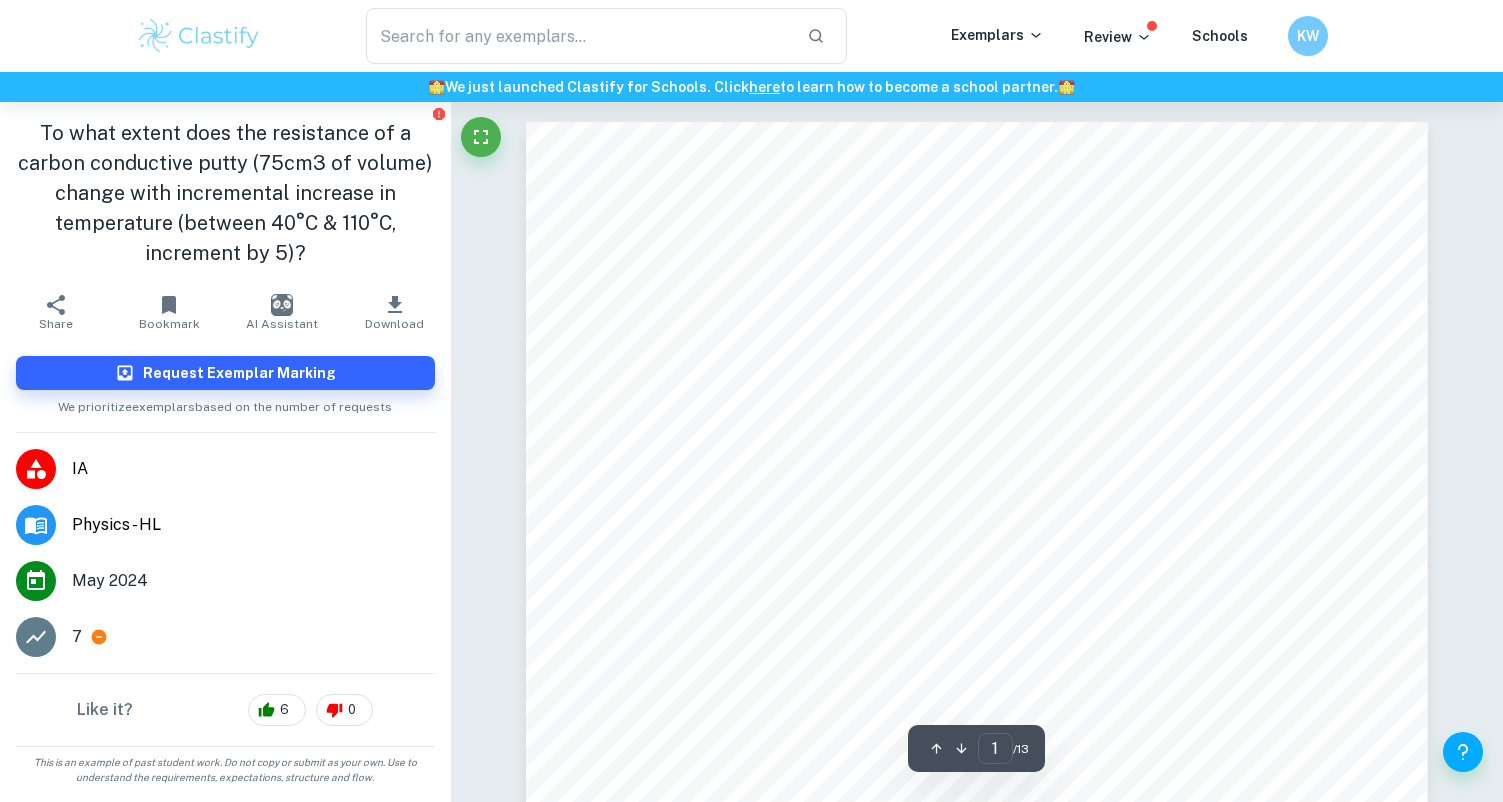 scroll, scrollTop: -1, scrollLeft: 0, axis: vertical 